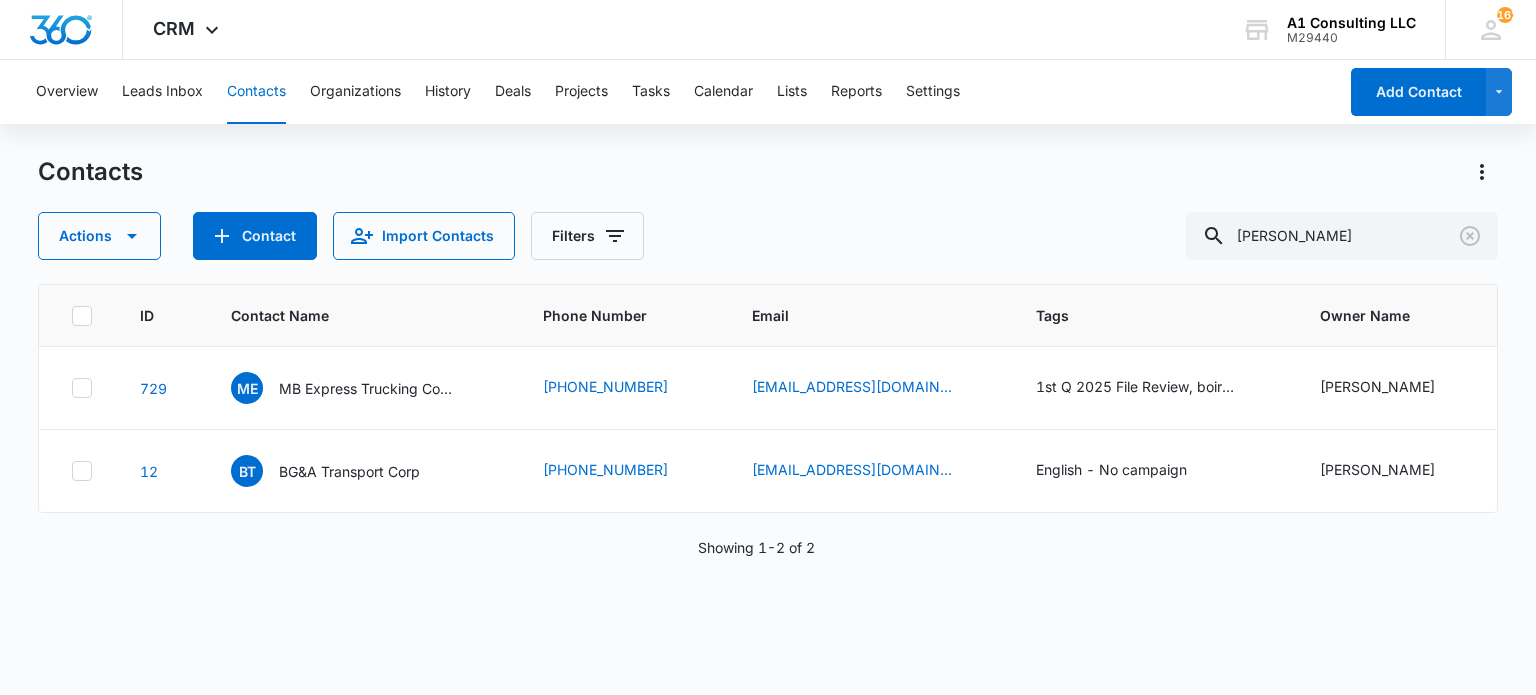 scroll, scrollTop: 0, scrollLeft: 0, axis: both 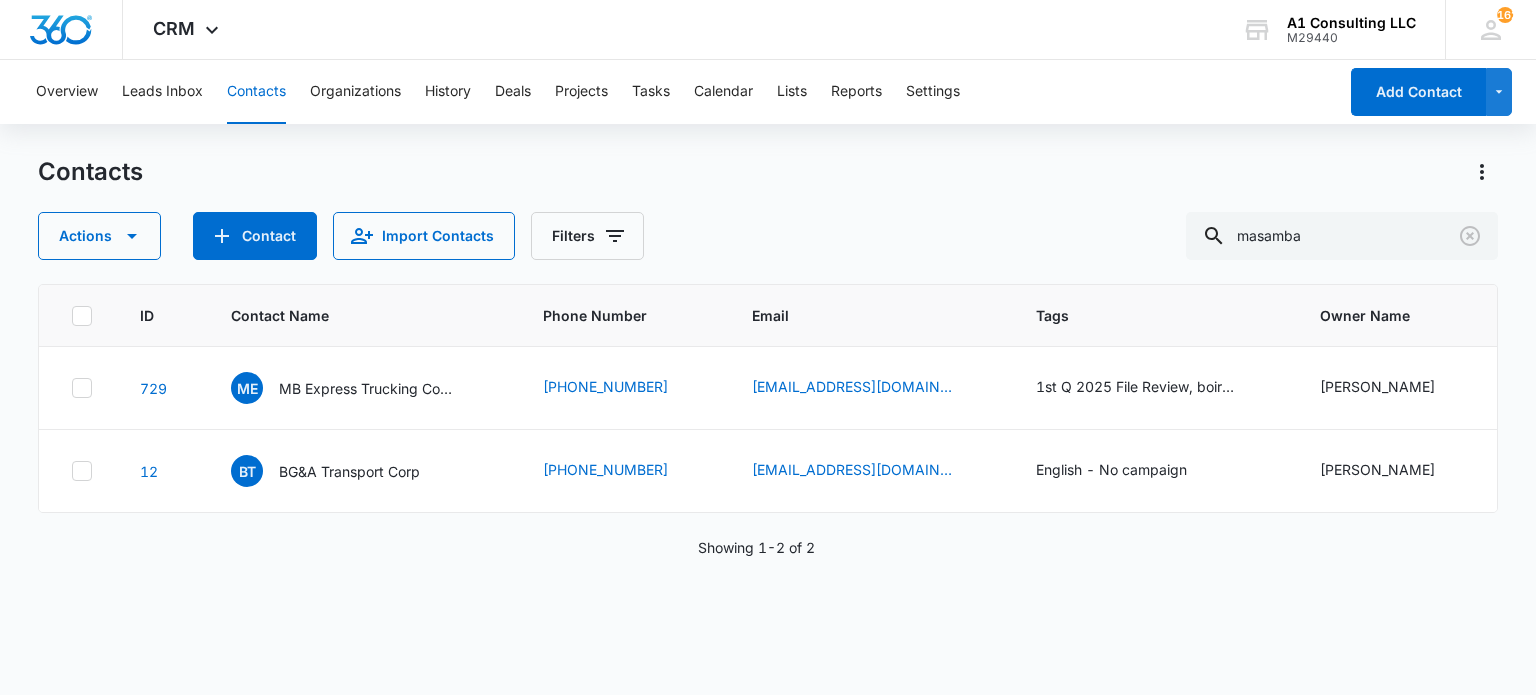 type on "masamba" 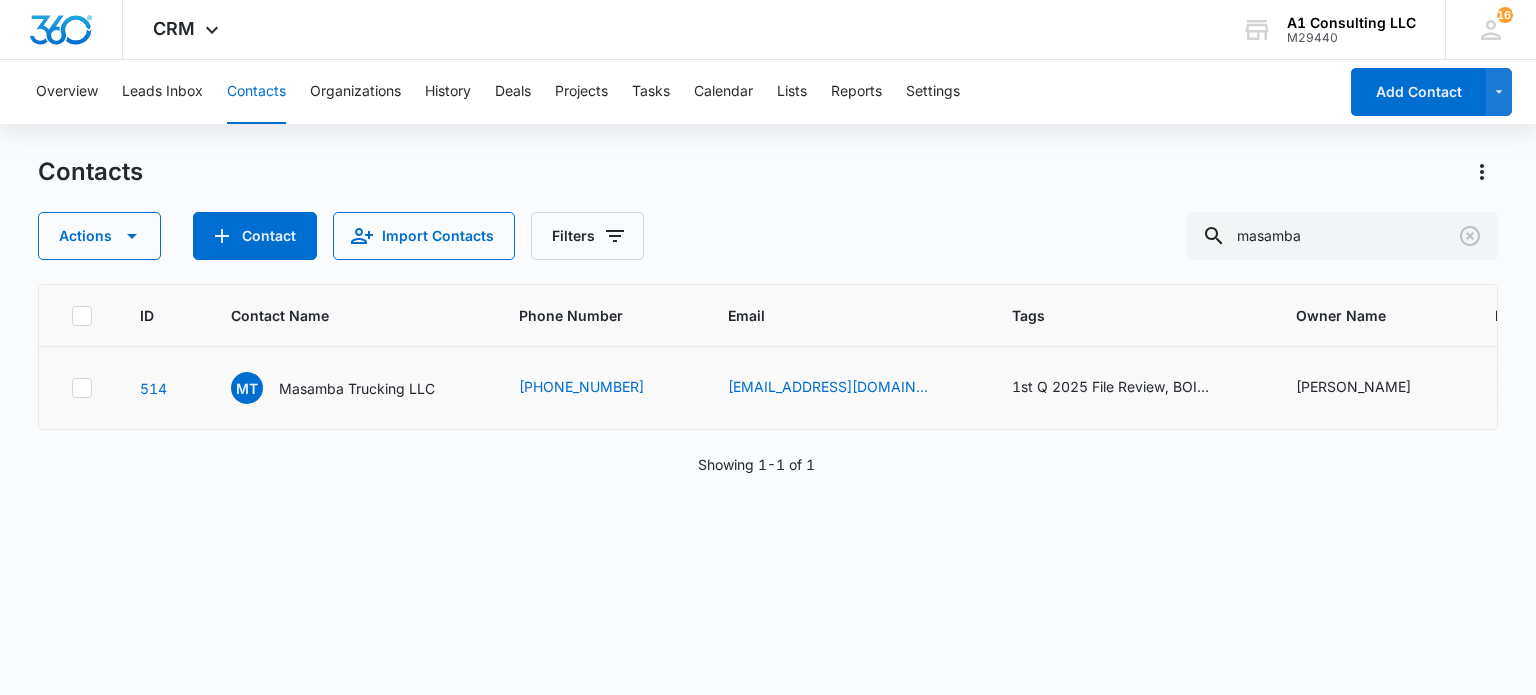 click on "MT Masamba Trucking LLC" at bounding box center [351, 388] 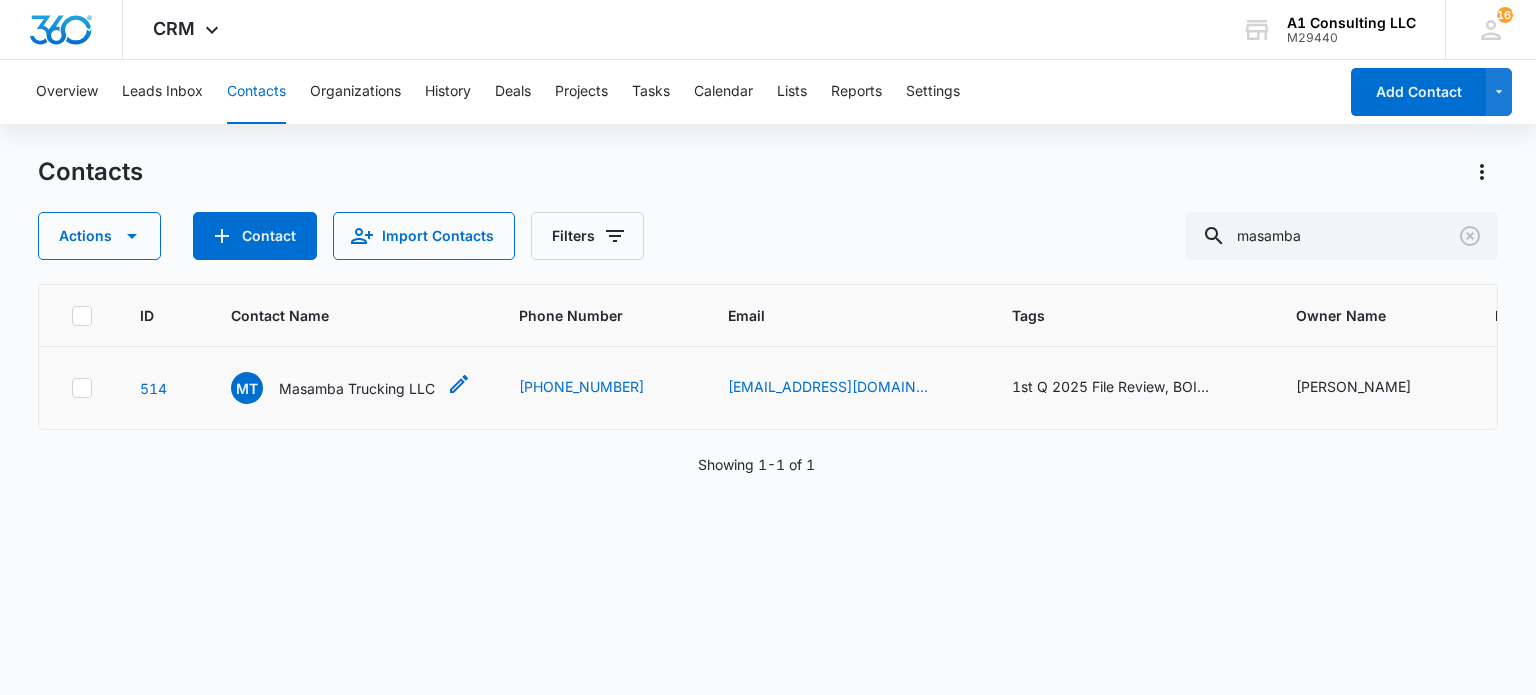 click on "Masamba Trucking LLC" at bounding box center (357, 388) 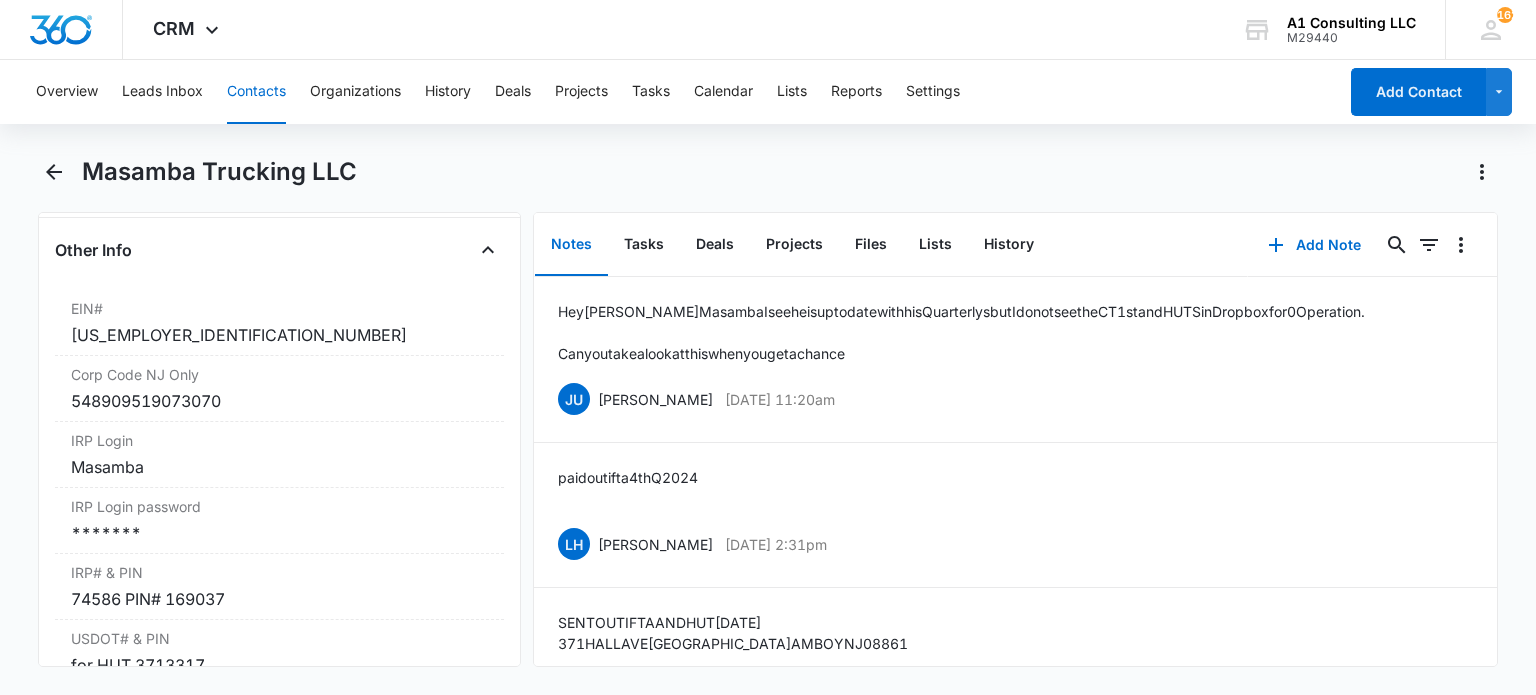 scroll, scrollTop: 2700, scrollLeft: 0, axis: vertical 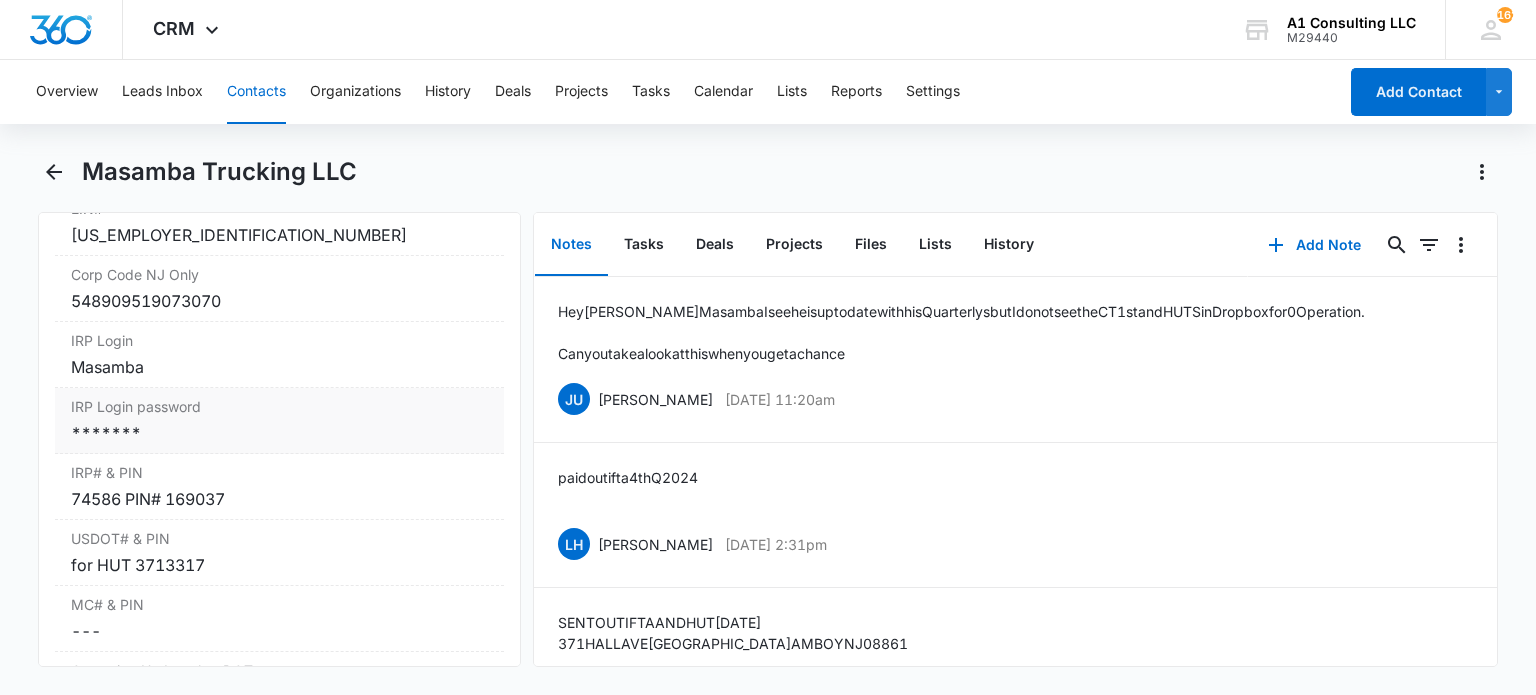 click on "IRP Login password Cancel Save Changes *******" at bounding box center [279, 421] 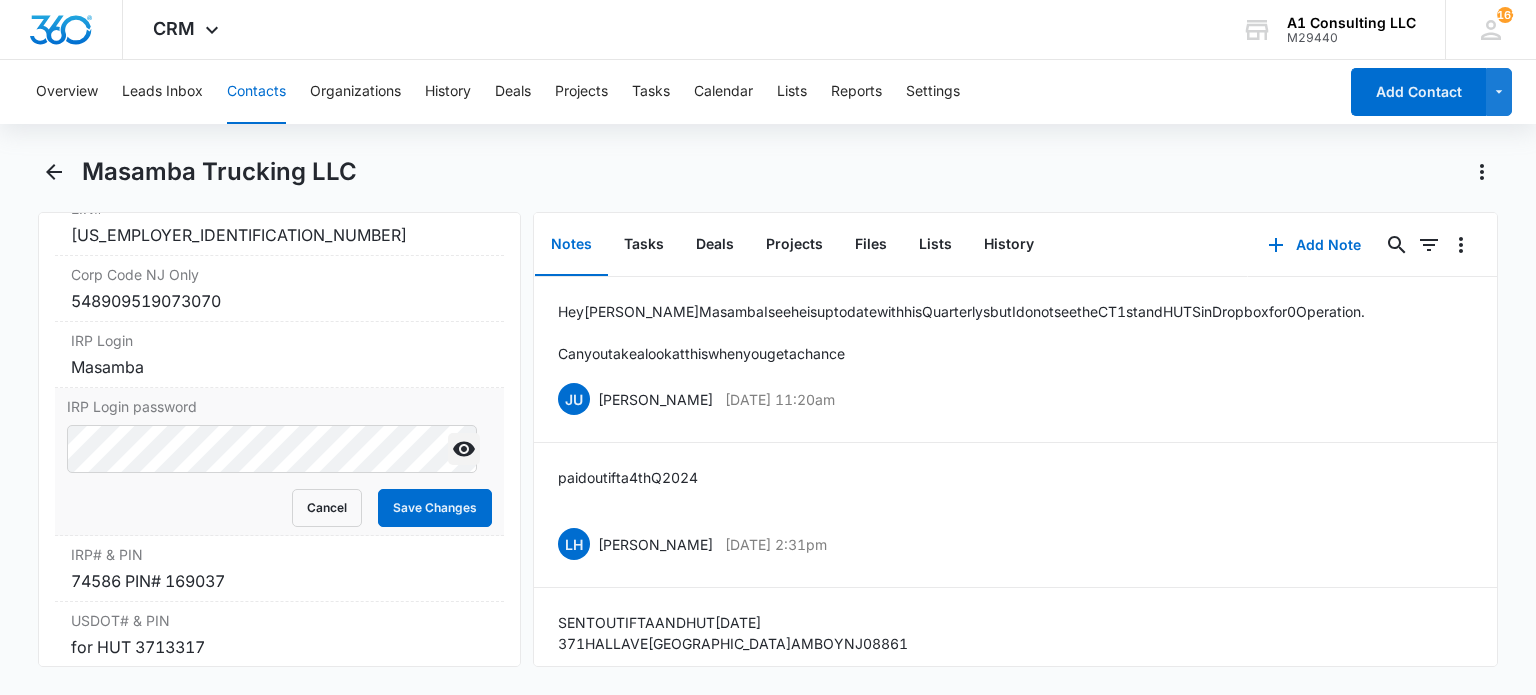 click 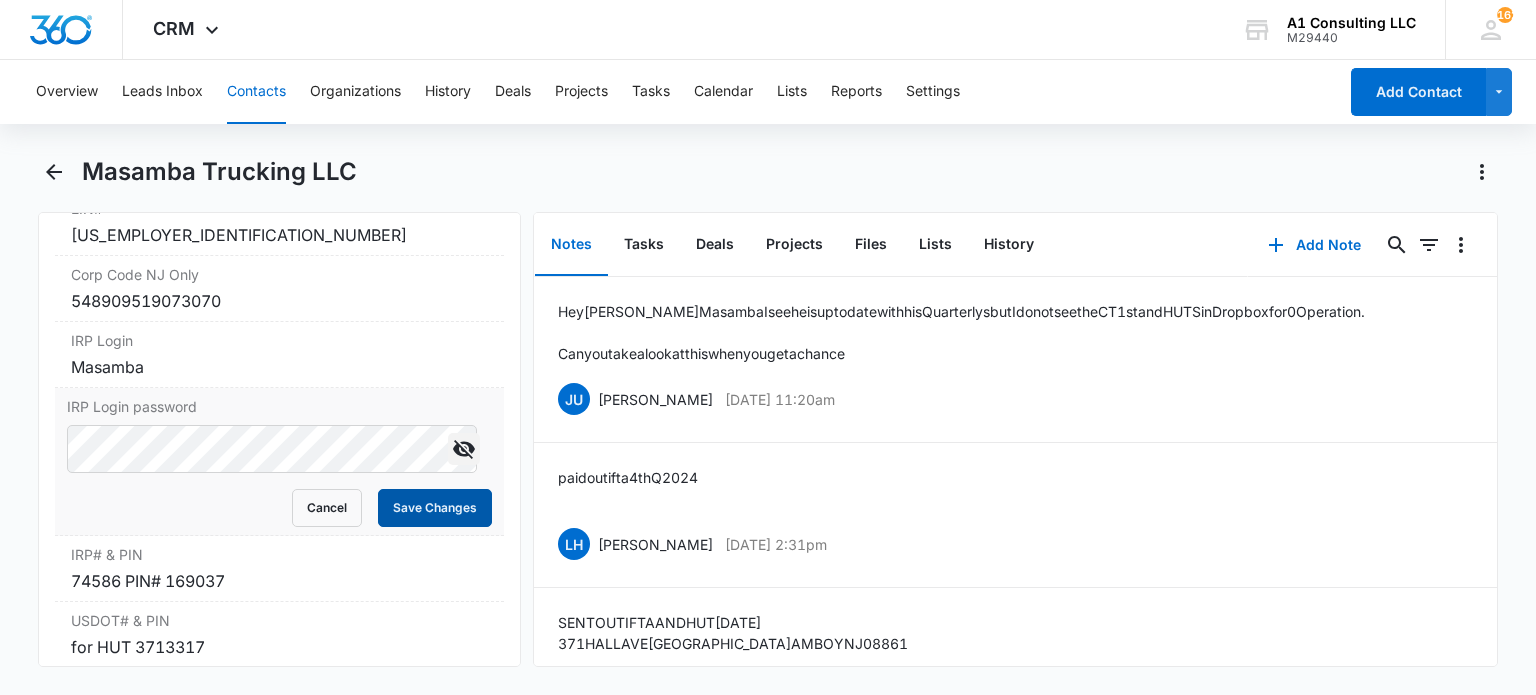 click on "Save Changes" at bounding box center (435, 508) 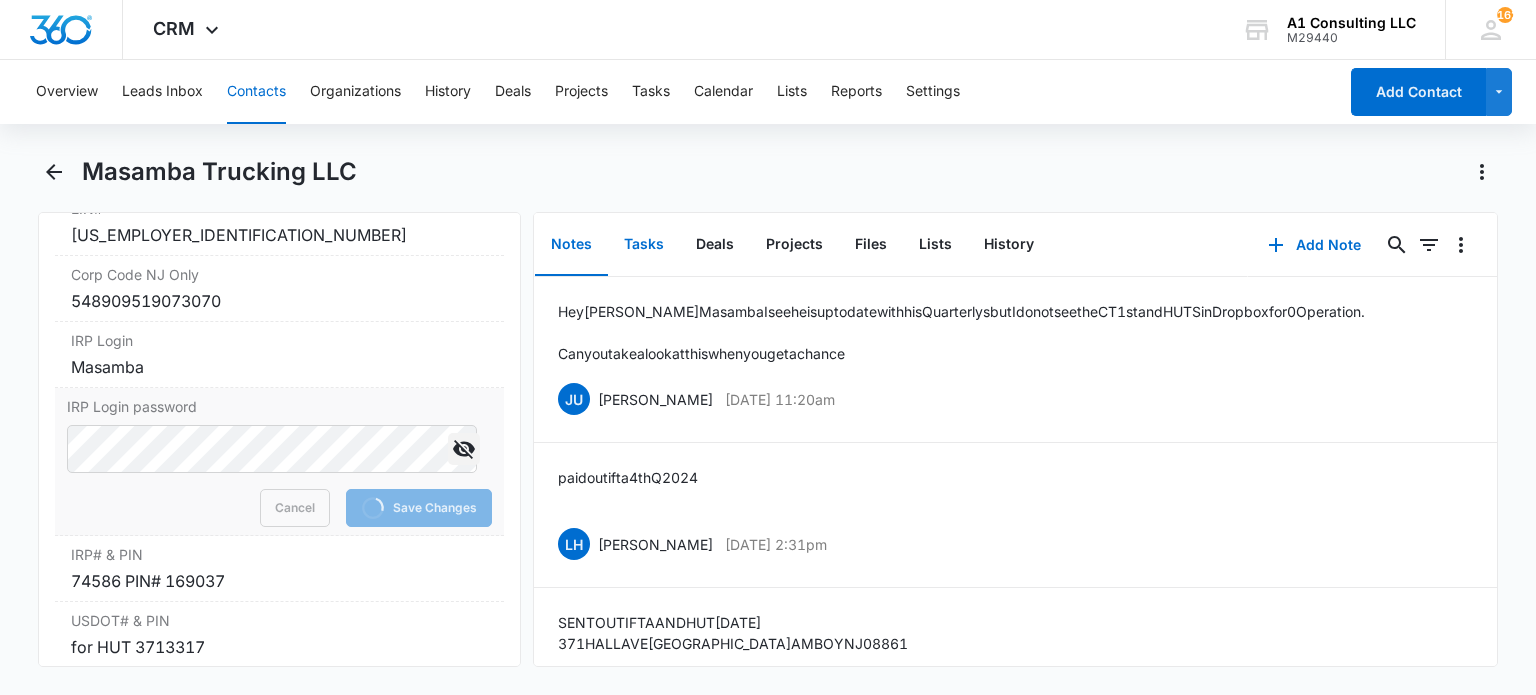 click on "Tasks" at bounding box center [644, 245] 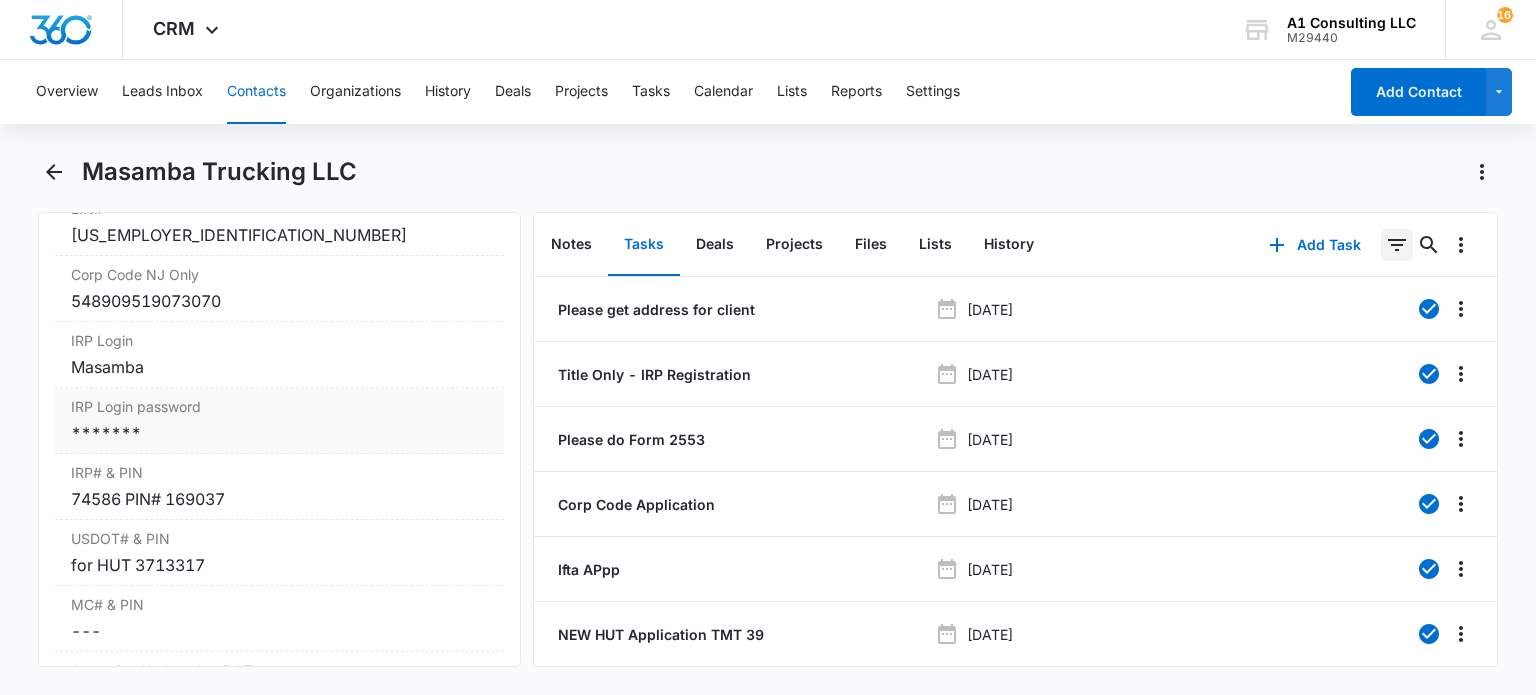 click 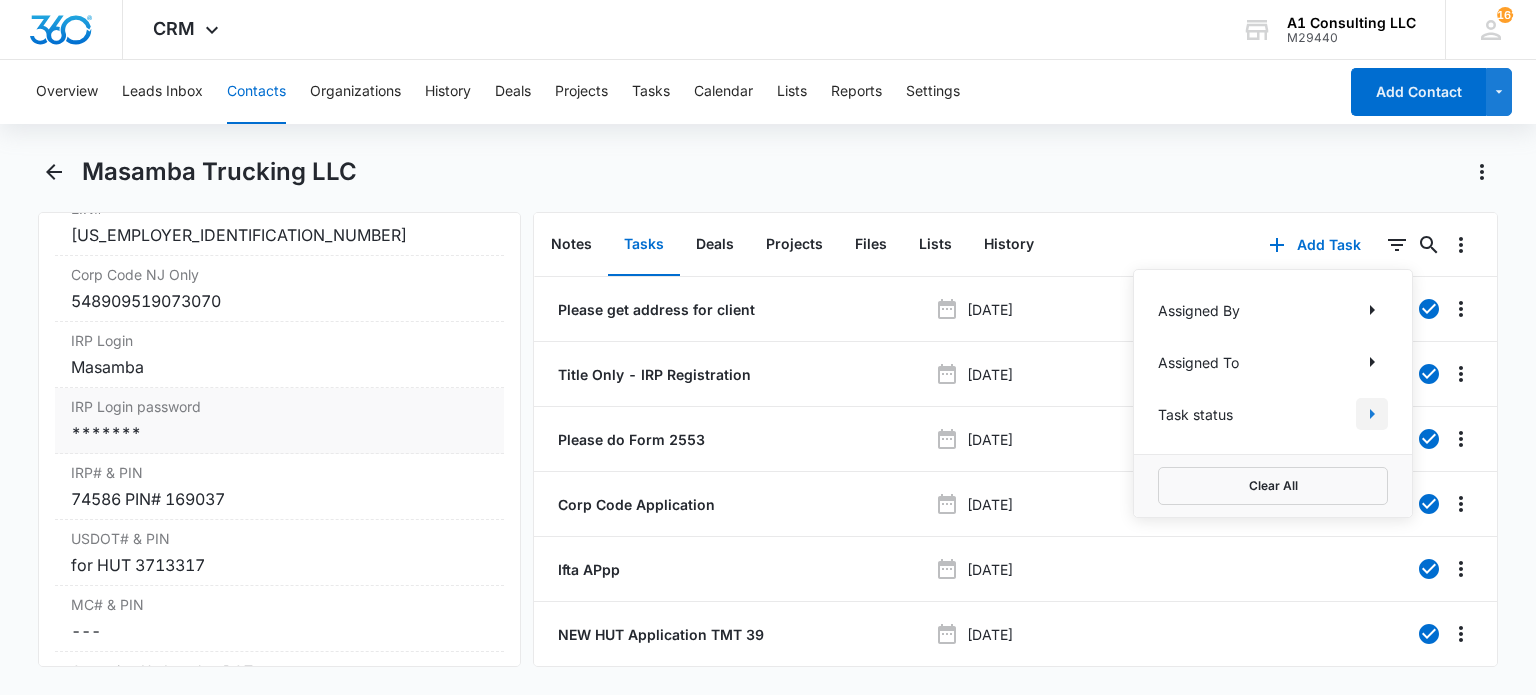 click 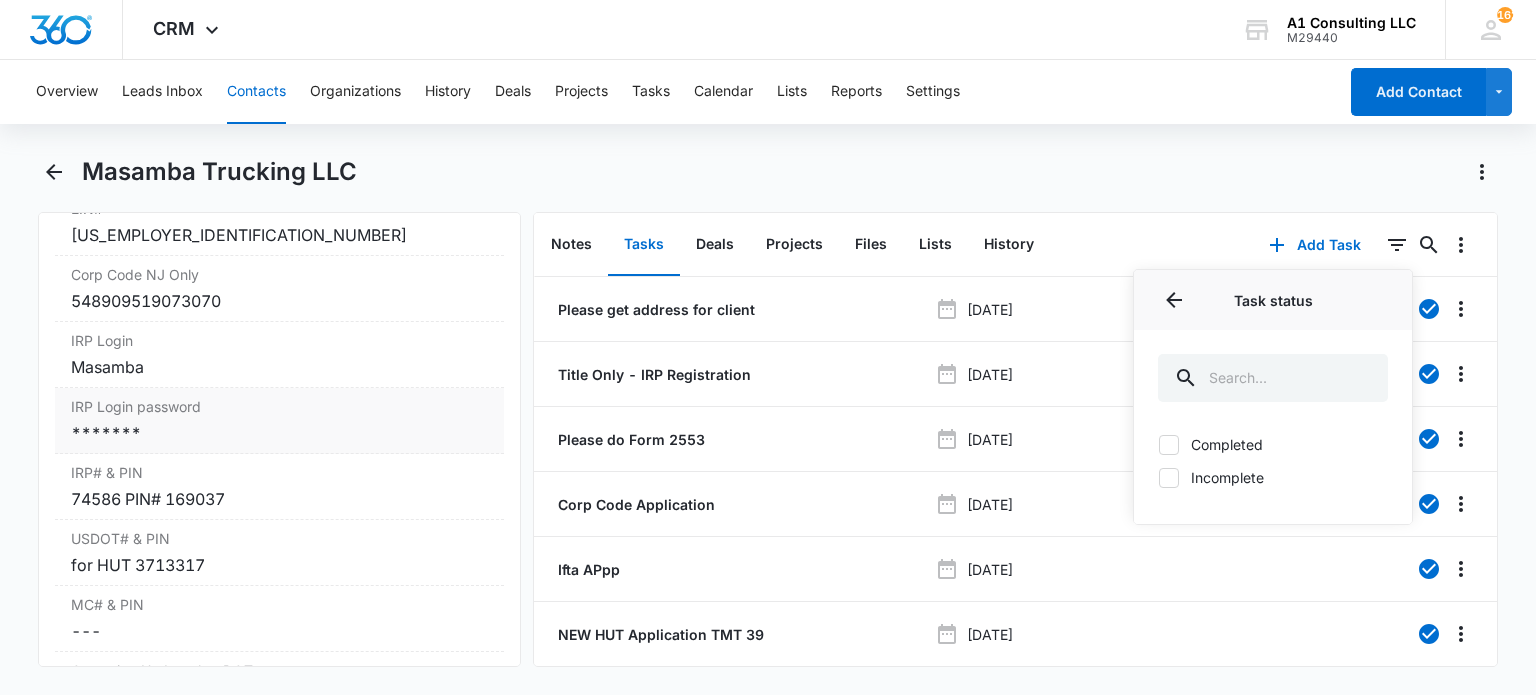 click on "Incomplete" at bounding box center [1273, 477] 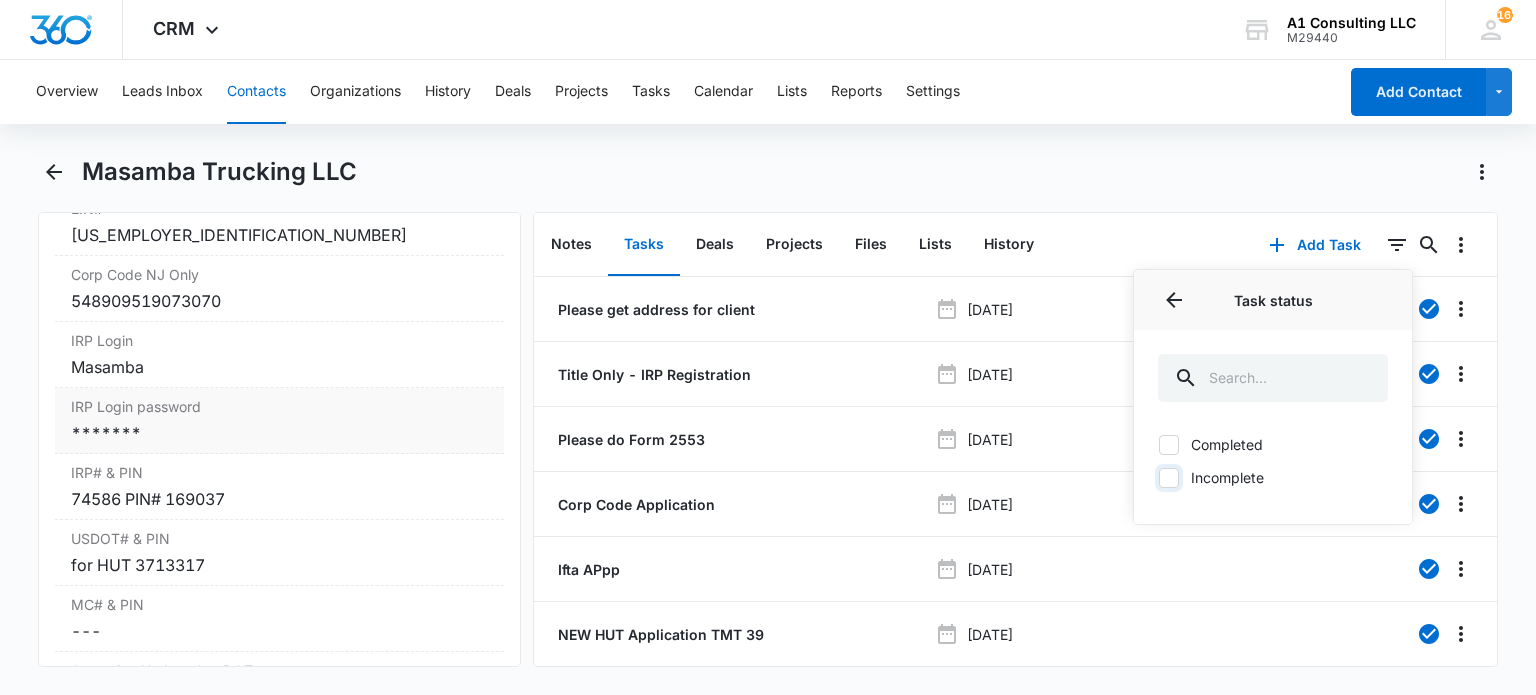 click on "Incomplete" at bounding box center (1158, 477) 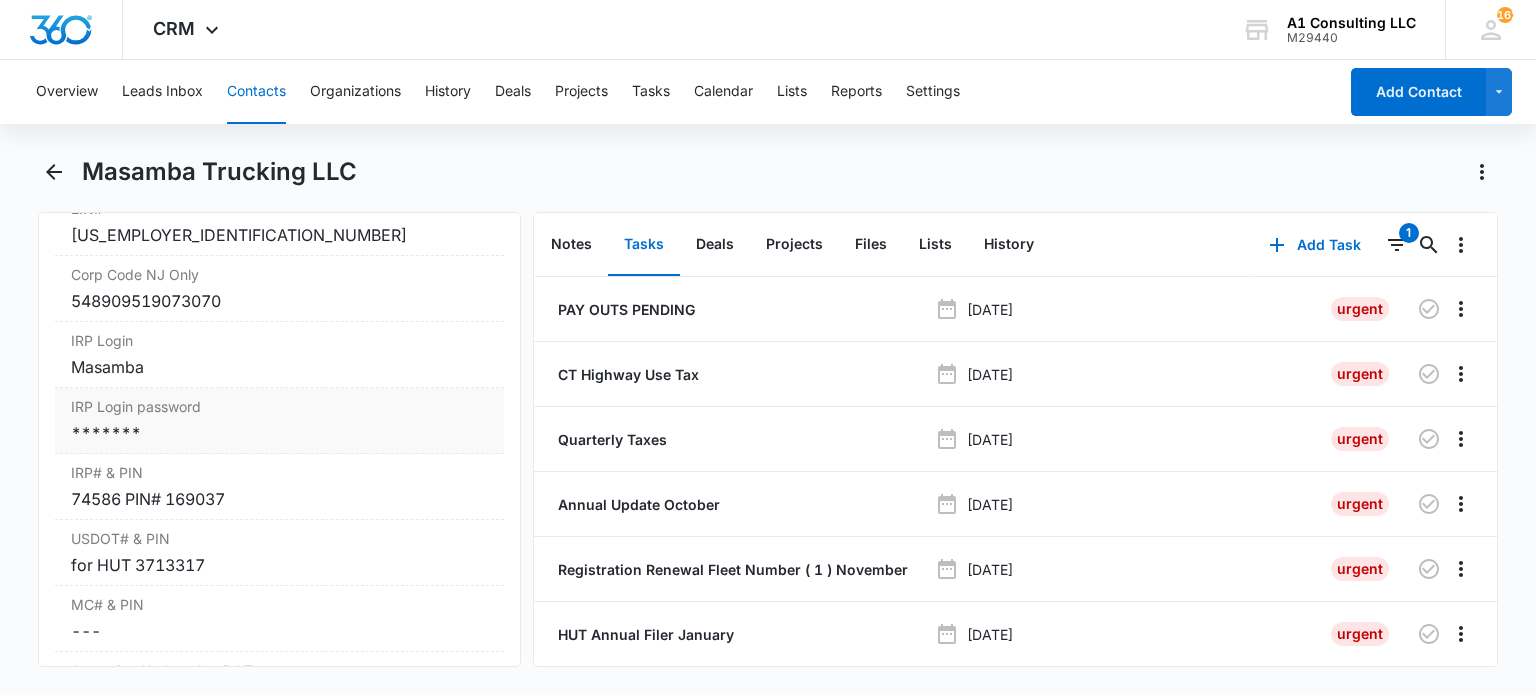 click on "Masamba Trucking LLC" at bounding box center (767, 184) 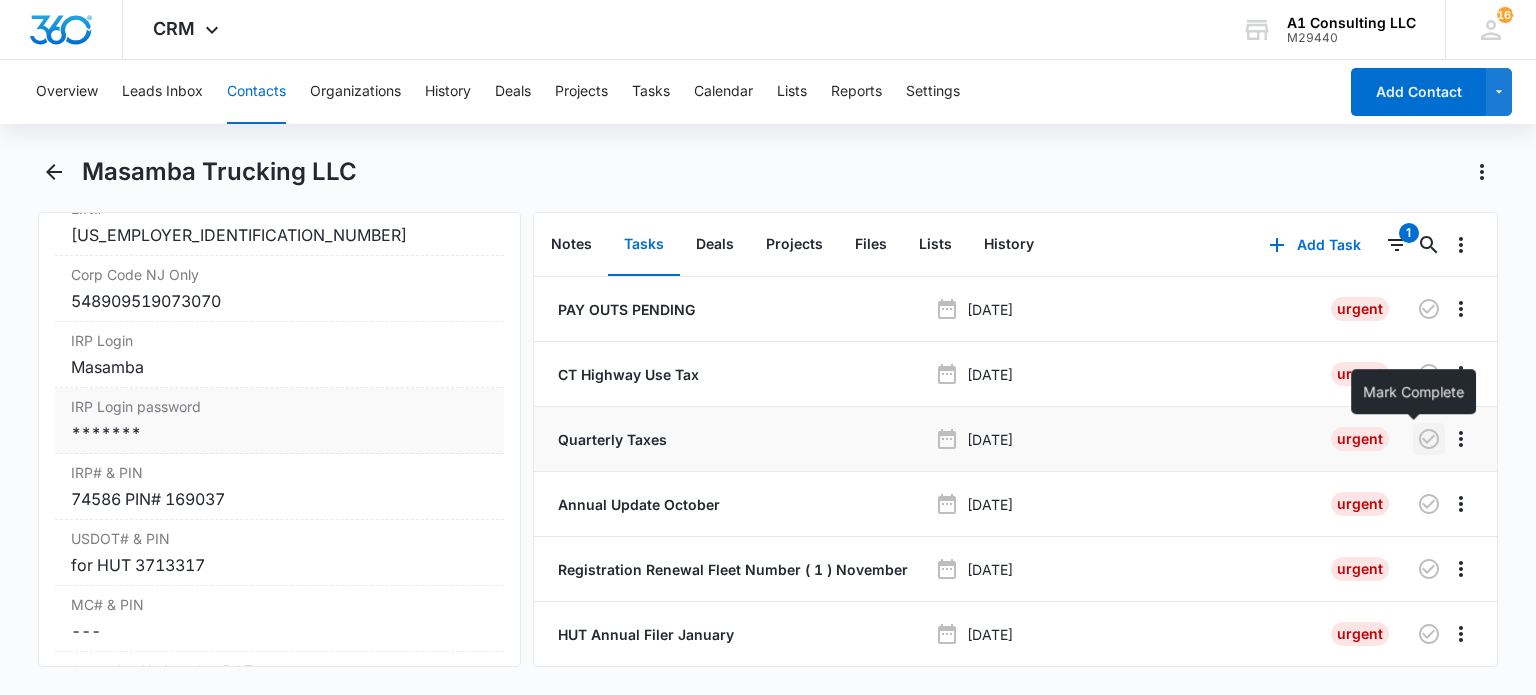 click 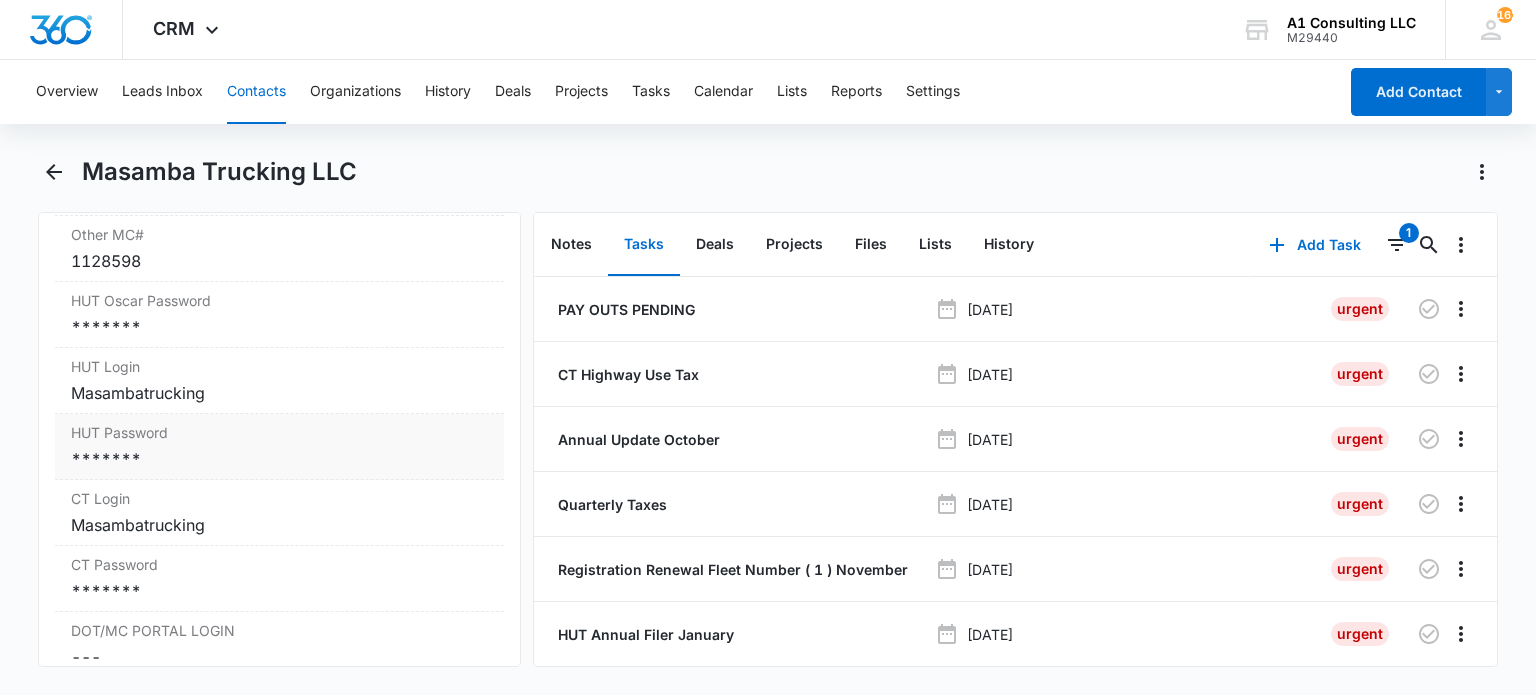 scroll, scrollTop: 3500, scrollLeft: 0, axis: vertical 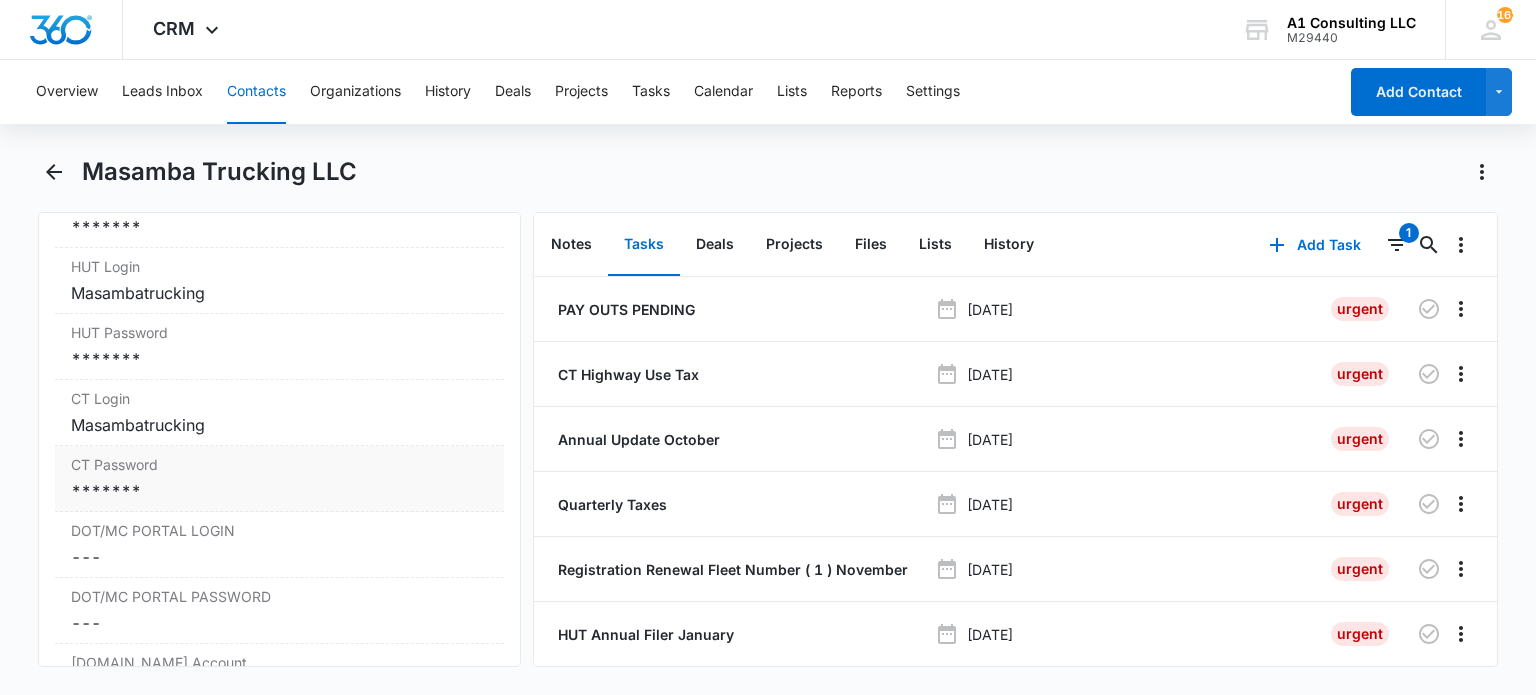 click on "Masambatrucking" at bounding box center (279, 425) 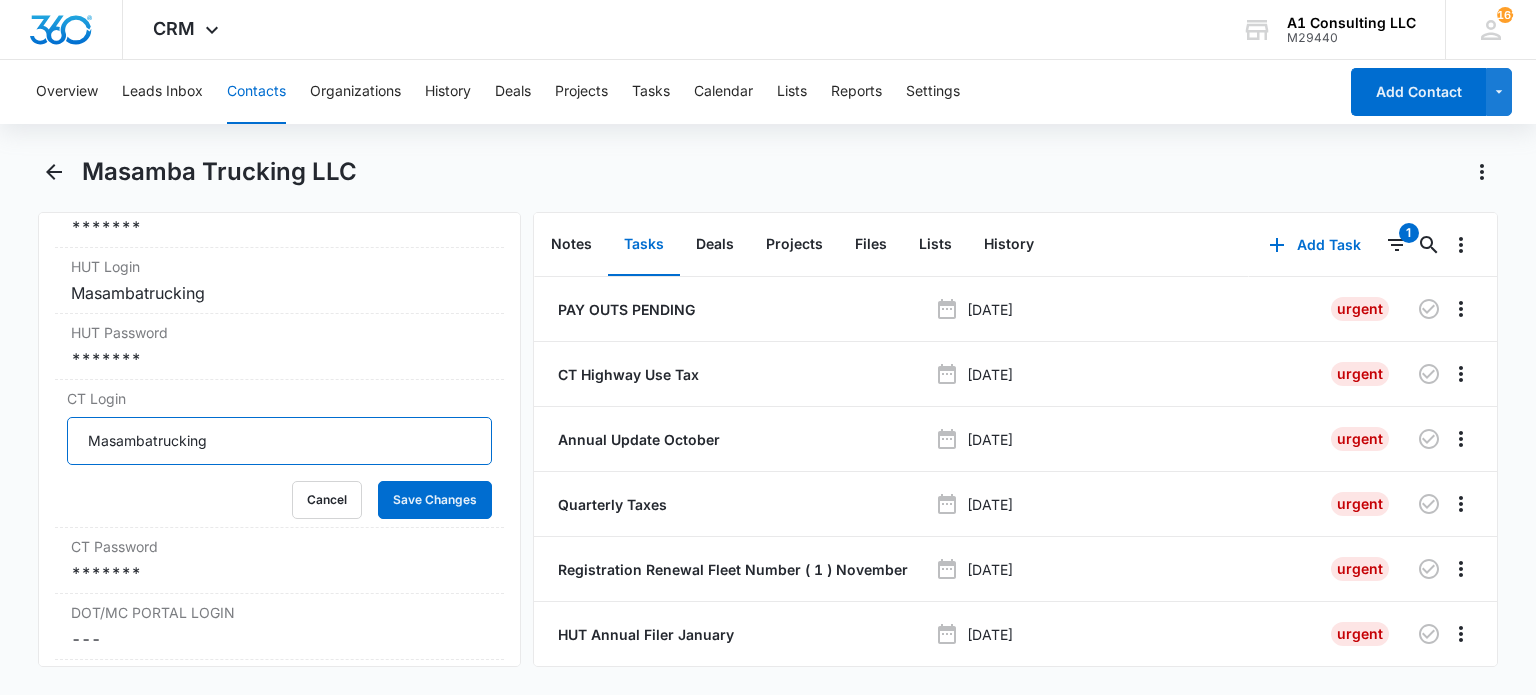 click on "Masambatrucking" at bounding box center (279, 441) 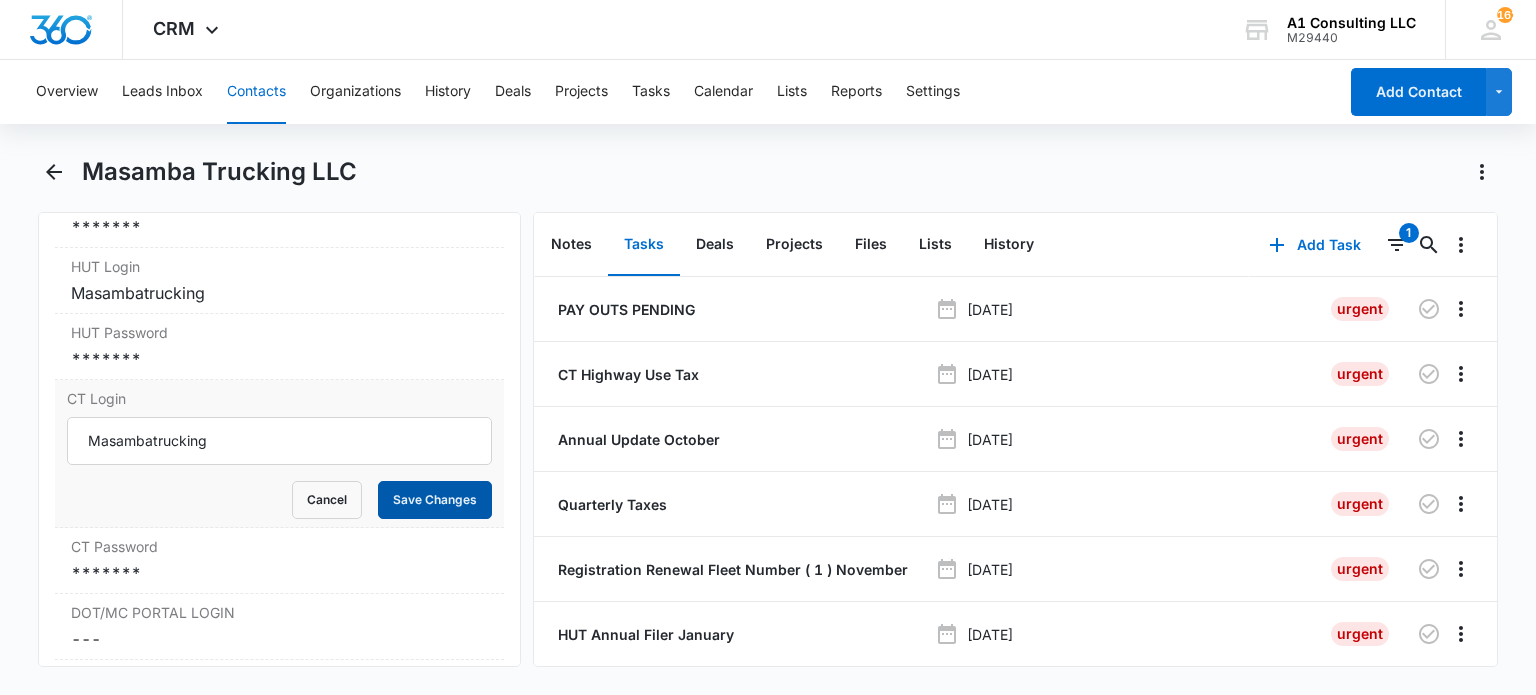 click on "Save Changes" at bounding box center (435, 500) 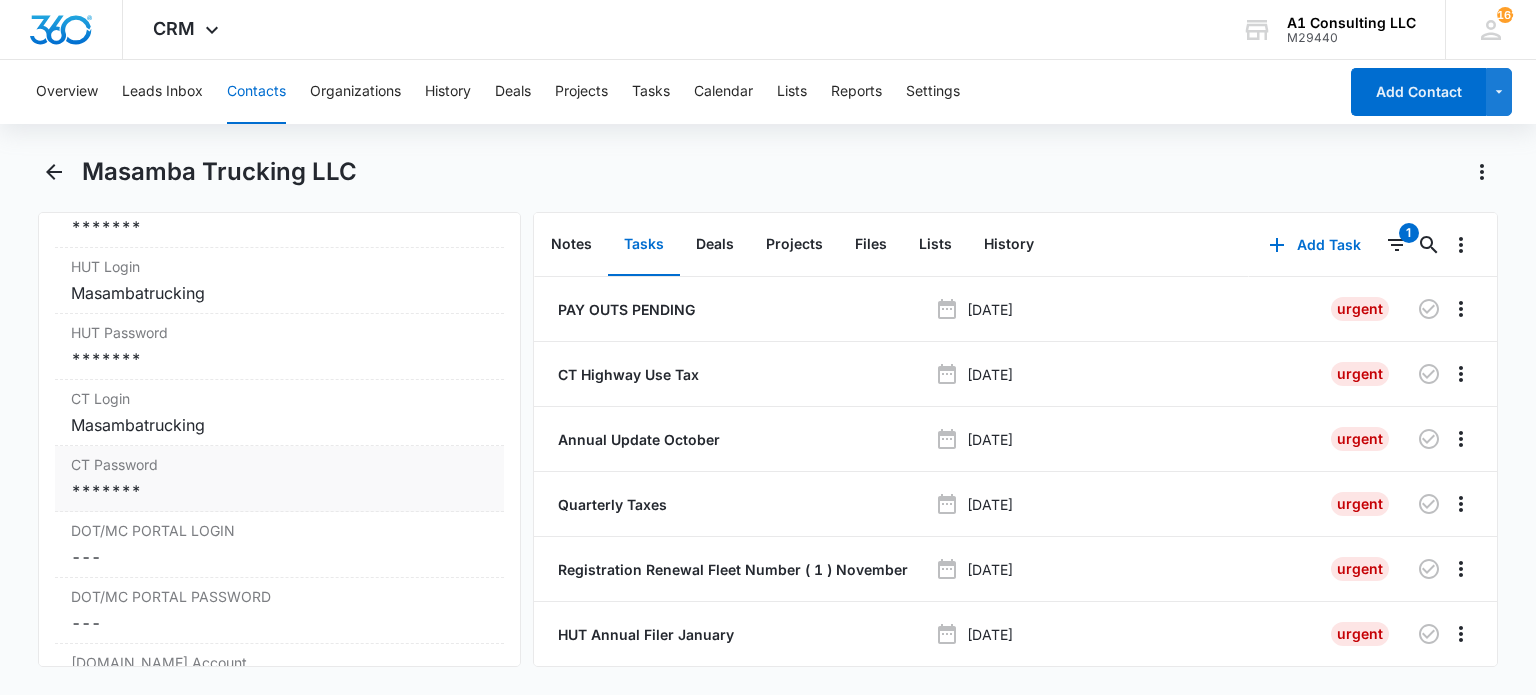 scroll, scrollTop: 3600, scrollLeft: 0, axis: vertical 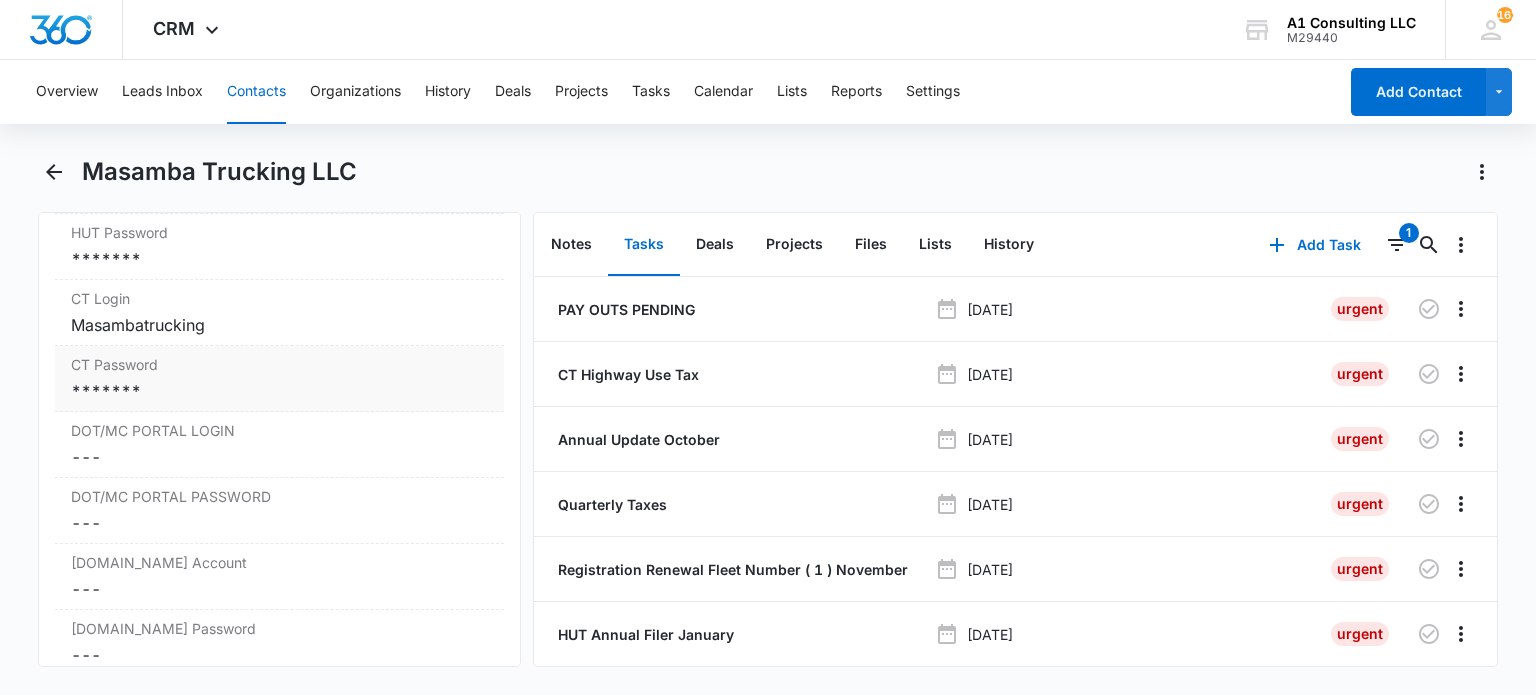click on "CT Password" at bounding box center [279, 364] 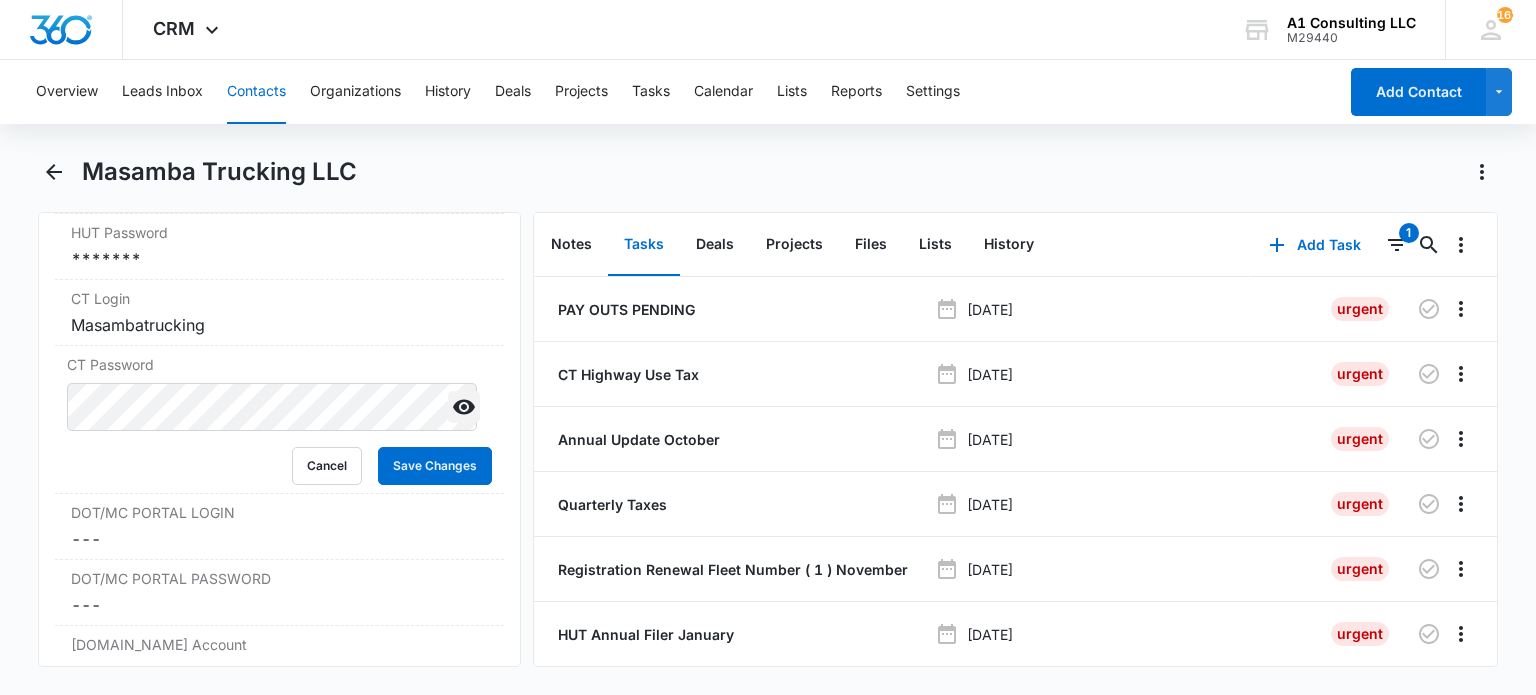 click 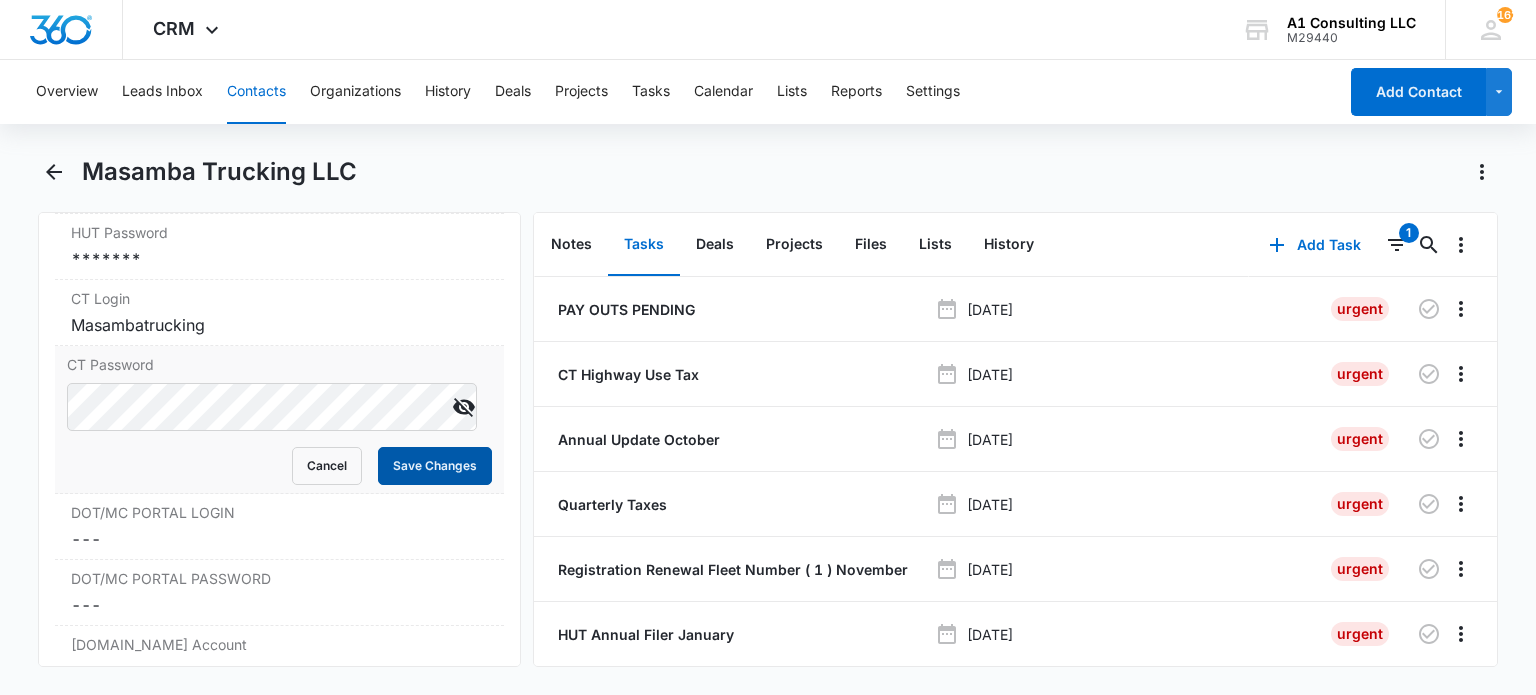 click on "Save Changes" at bounding box center (435, 466) 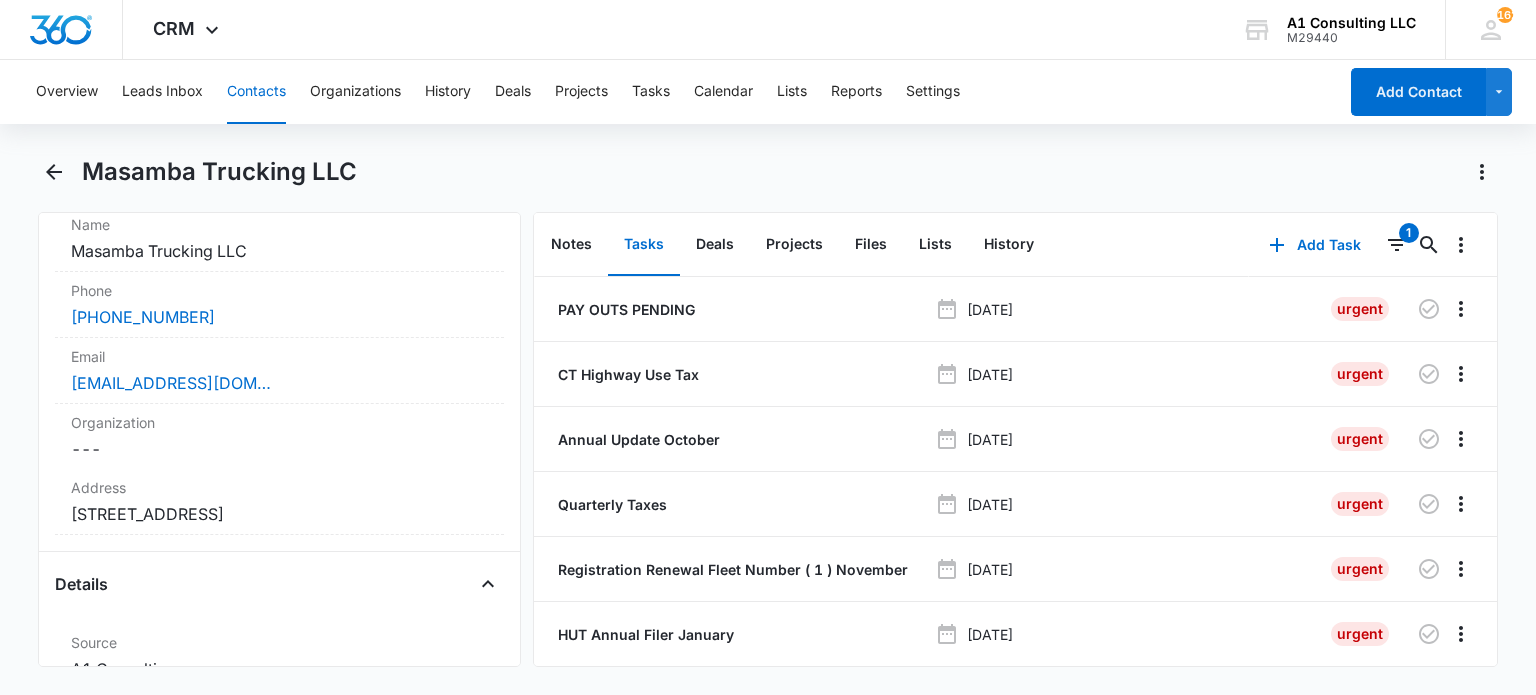 scroll, scrollTop: 300, scrollLeft: 0, axis: vertical 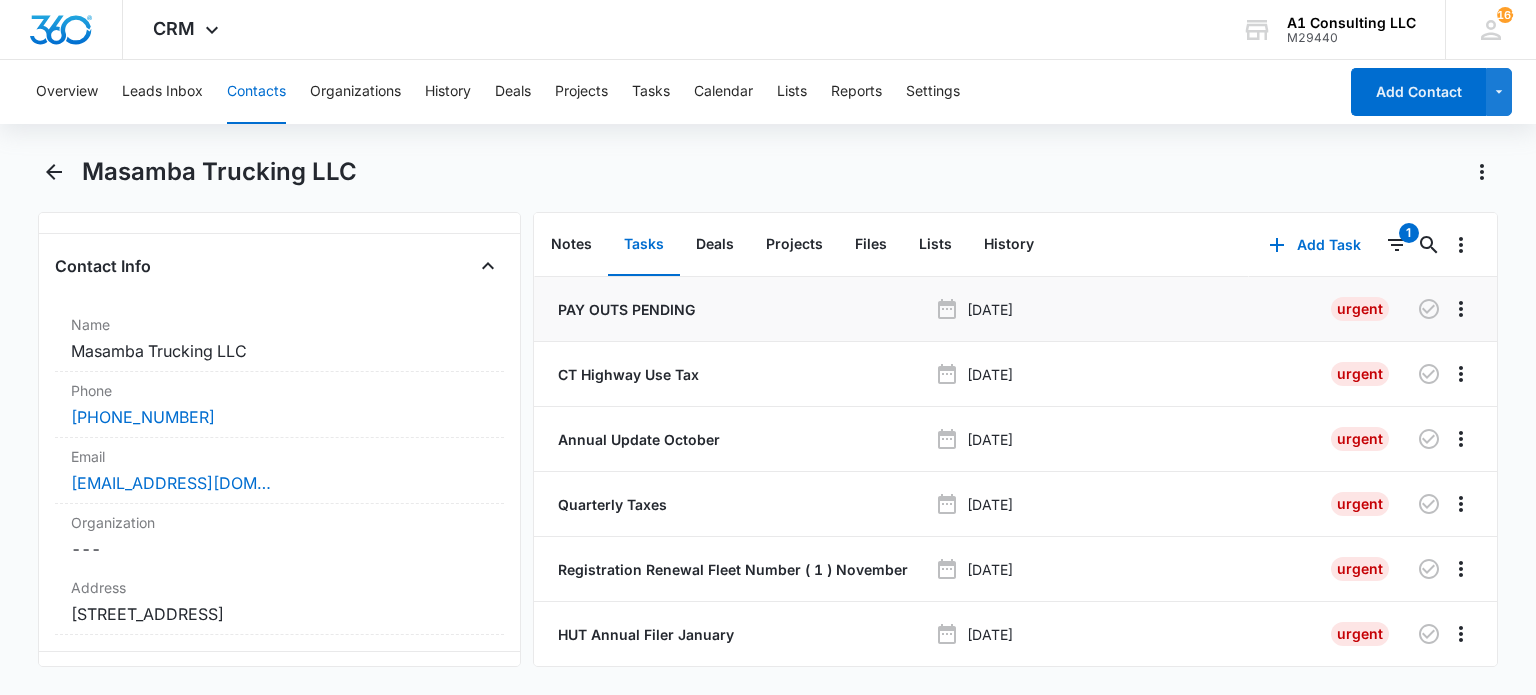 click on "PAY OUTS PENDING" at bounding box center [624, 309] 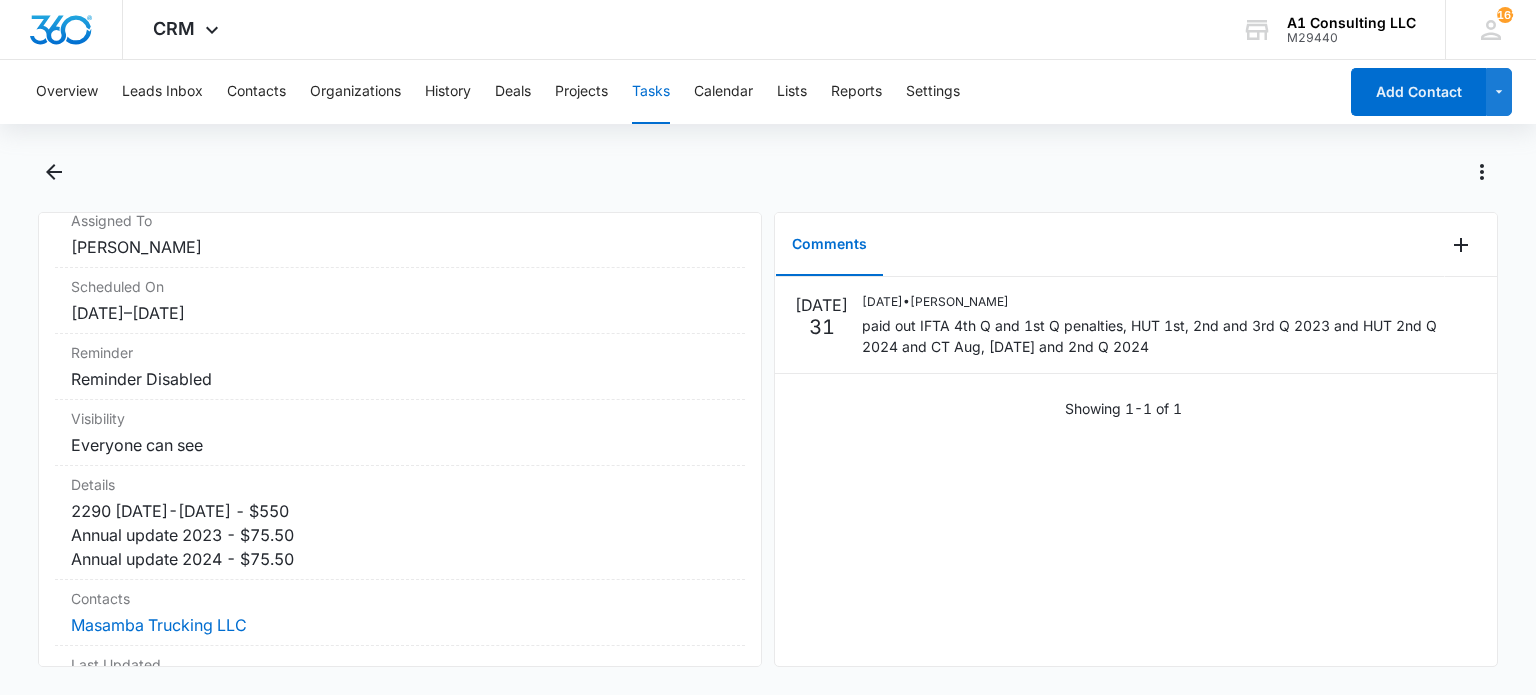 scroll, scrollTop: 0, scrollLeft: 0, axis: both 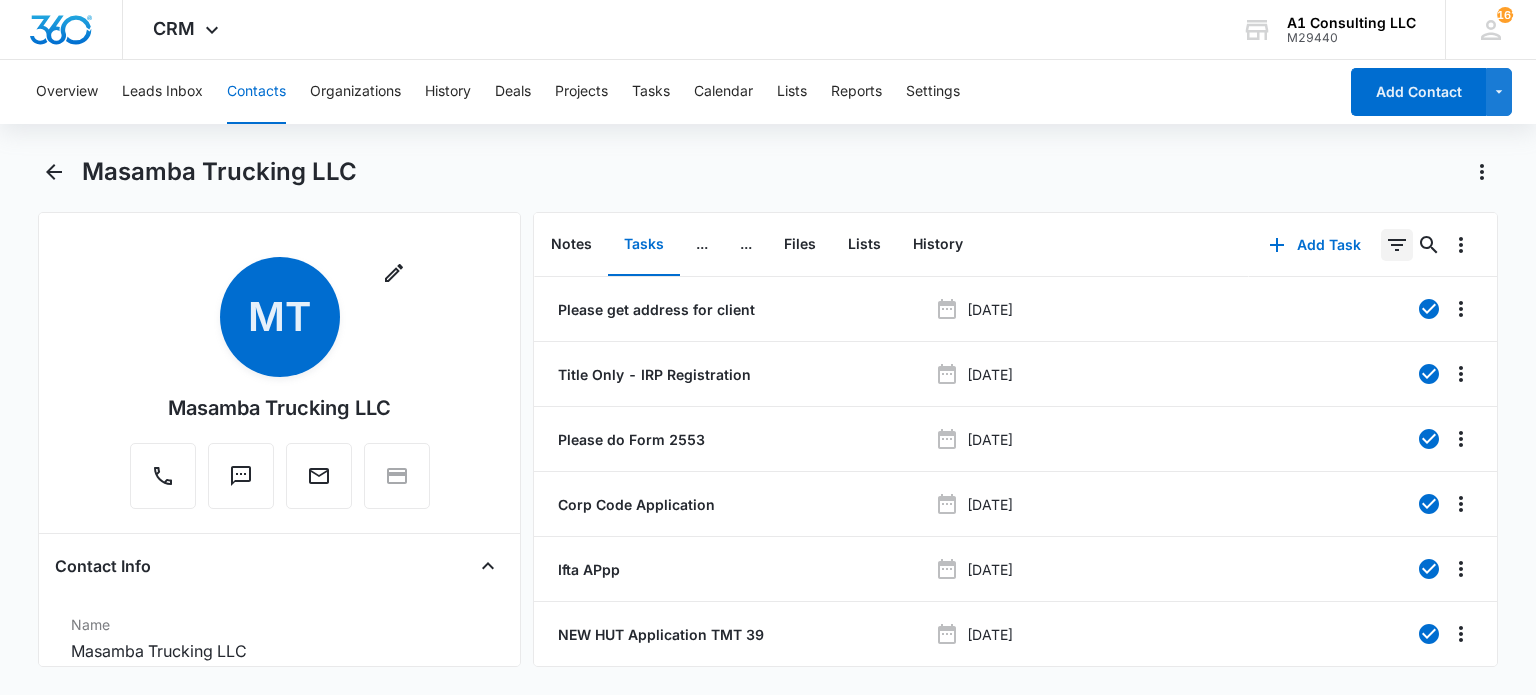click 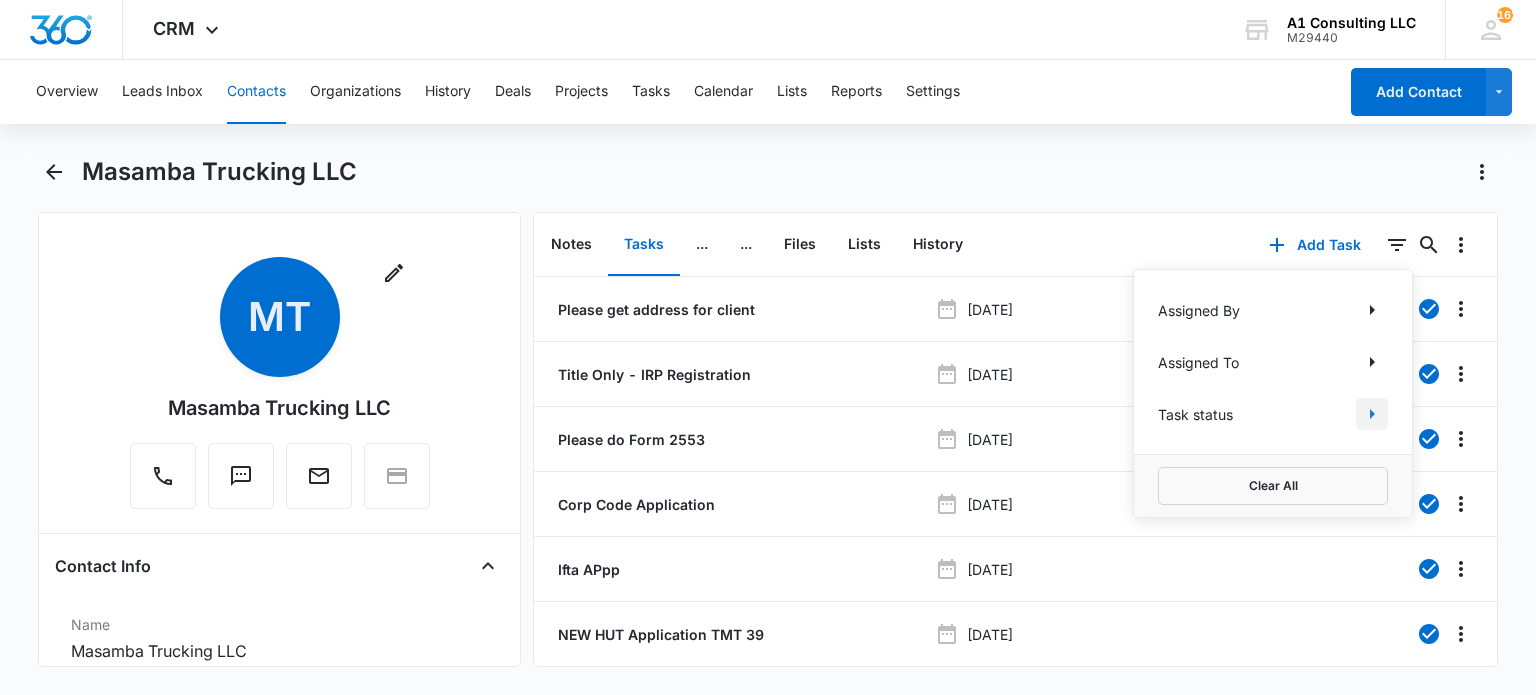 click 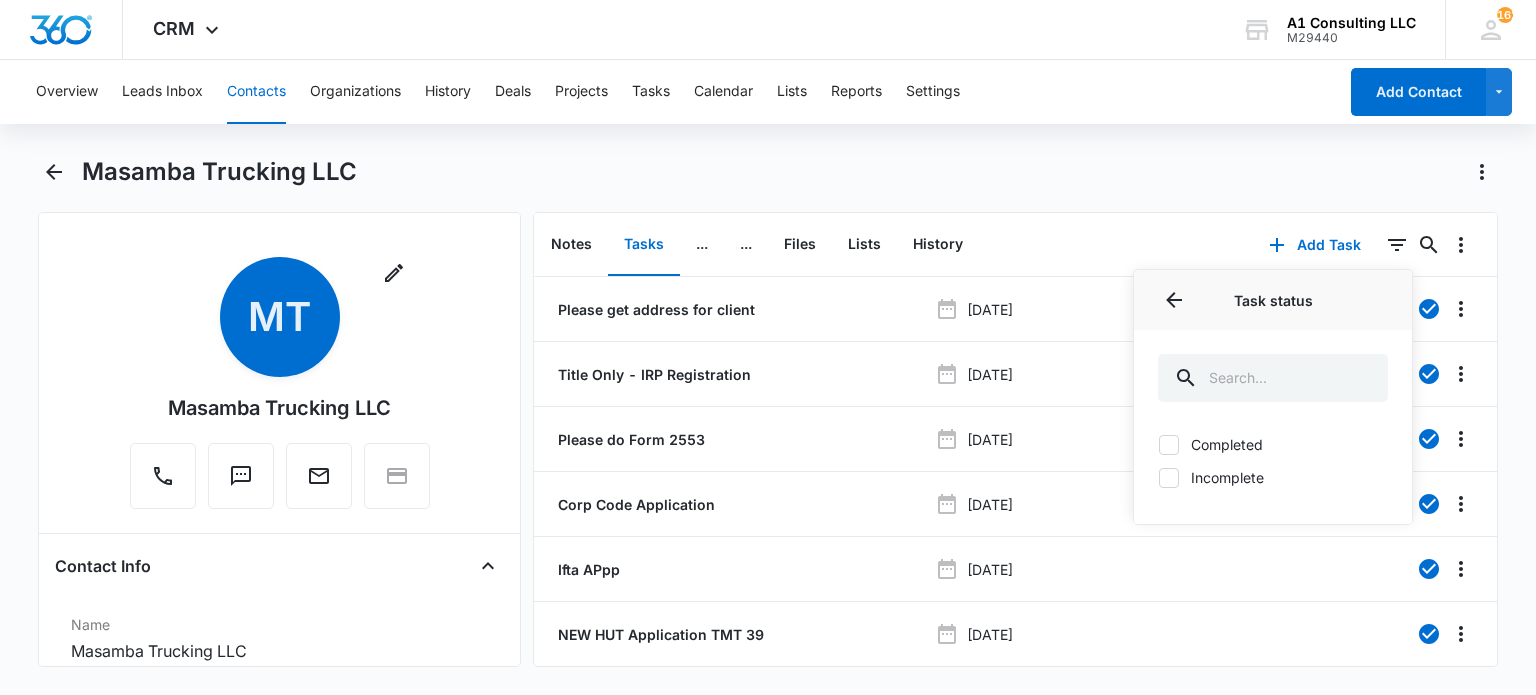 click on "Incomplete" at bounding box center [1273, 477] 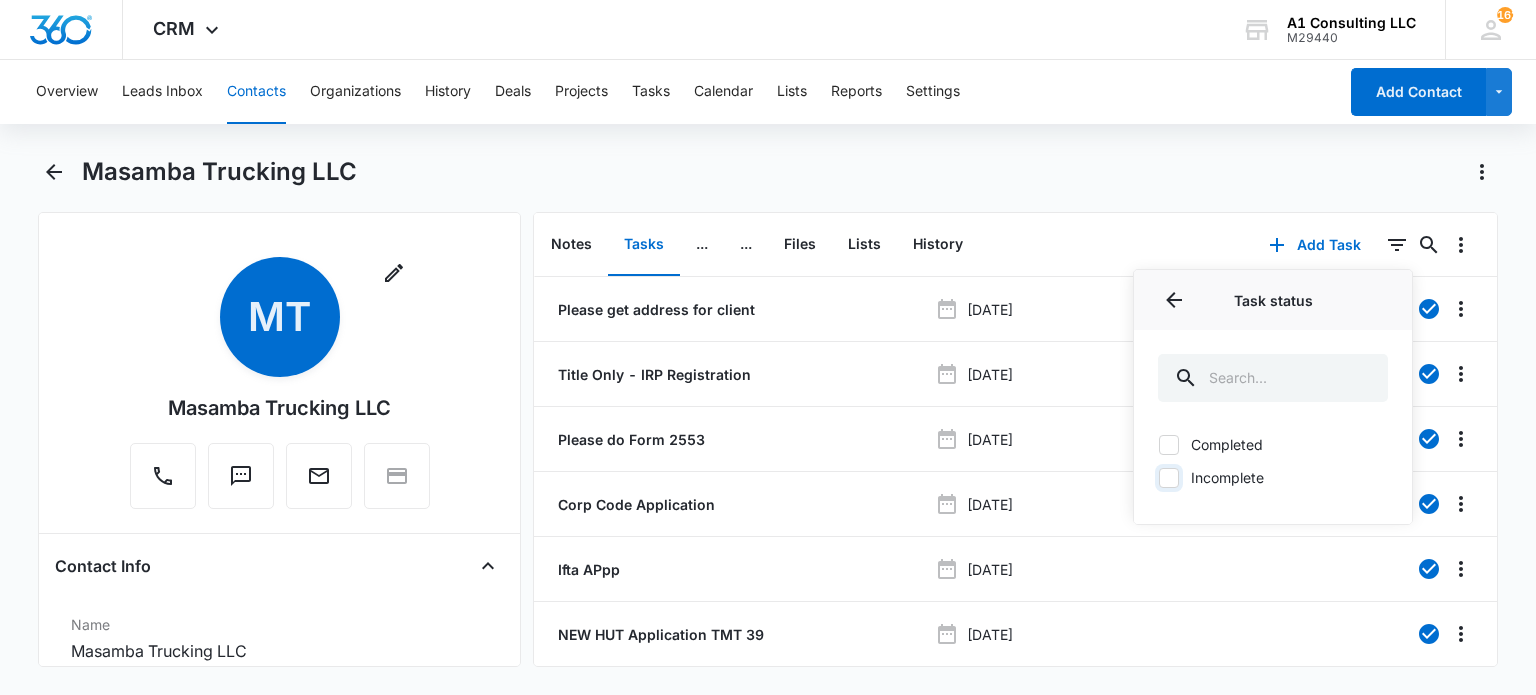 checkbox on "true" 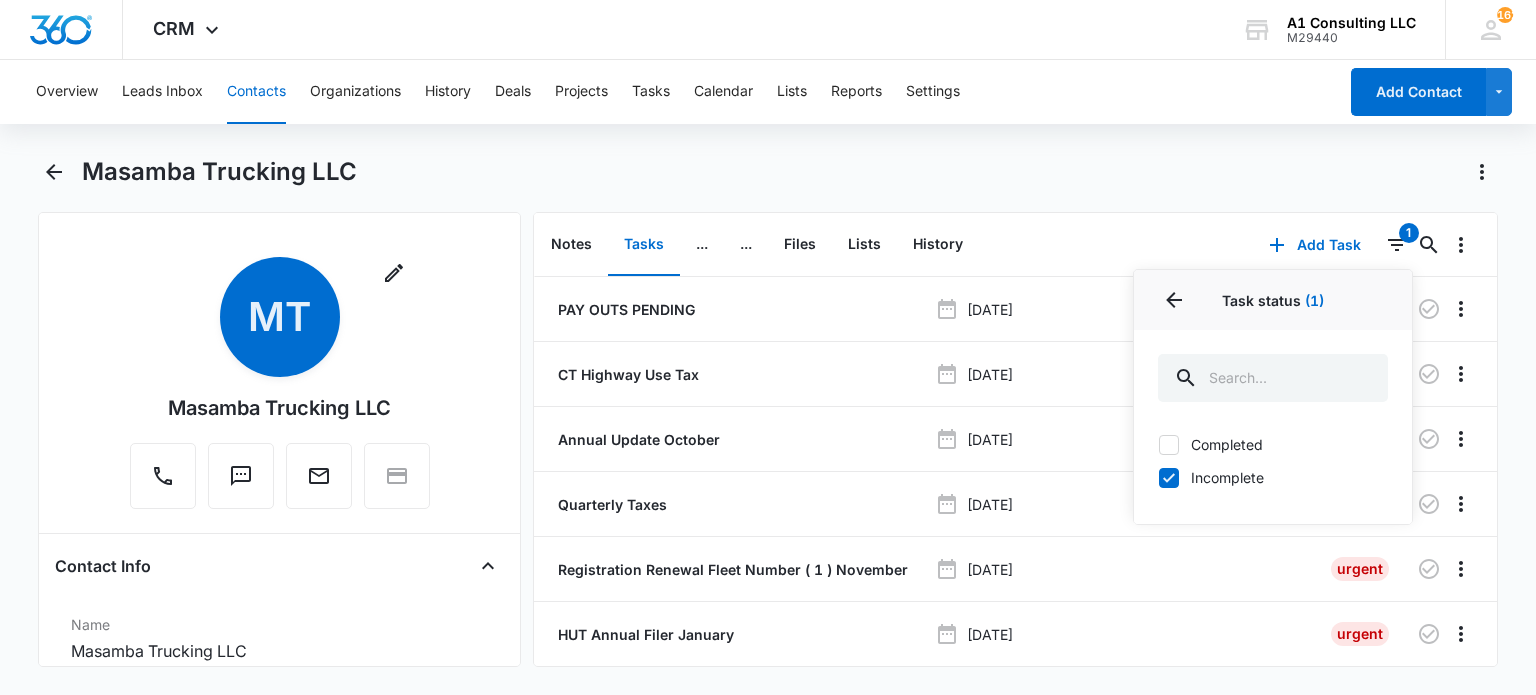 click on "Masamba Trucking LLC" at bounding box center [790, 172] 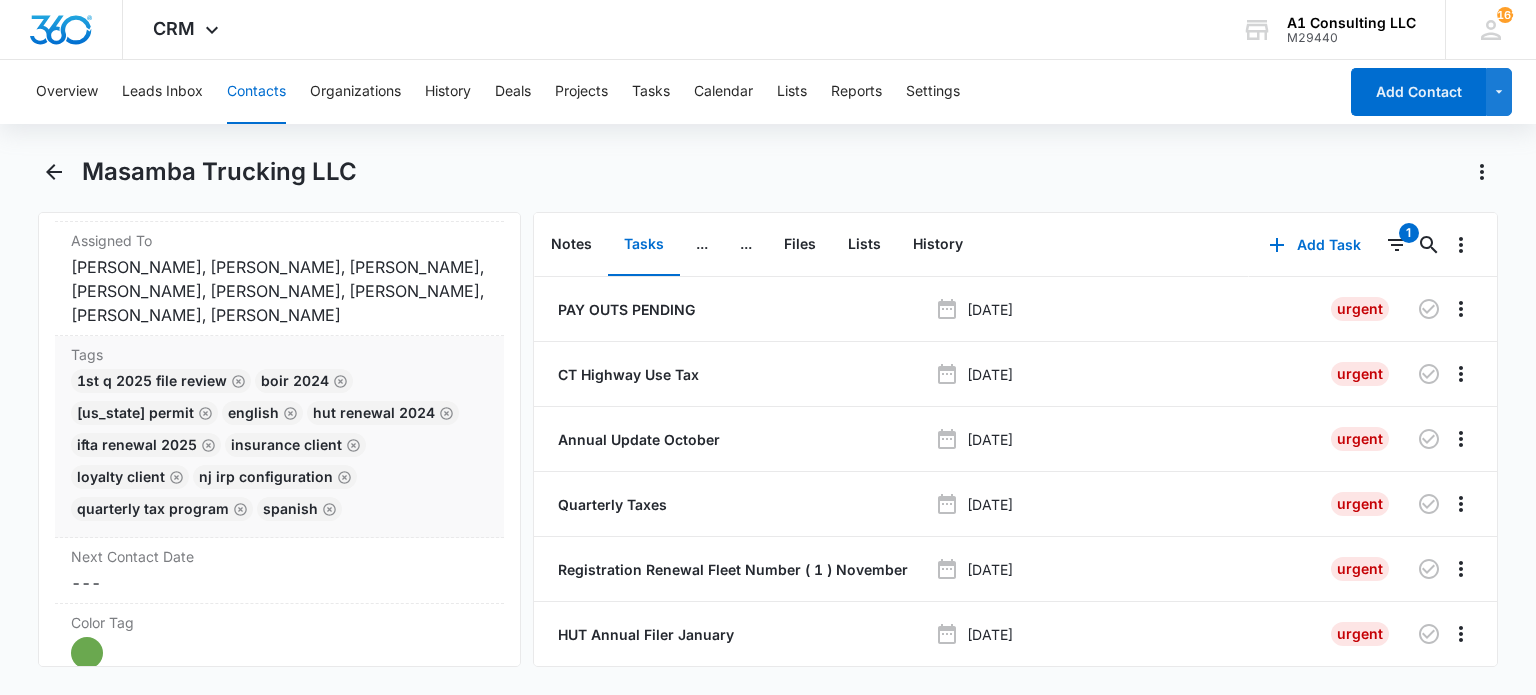 scroll, scrollTop: 1100, scrollLeft: 0, axis: vertical 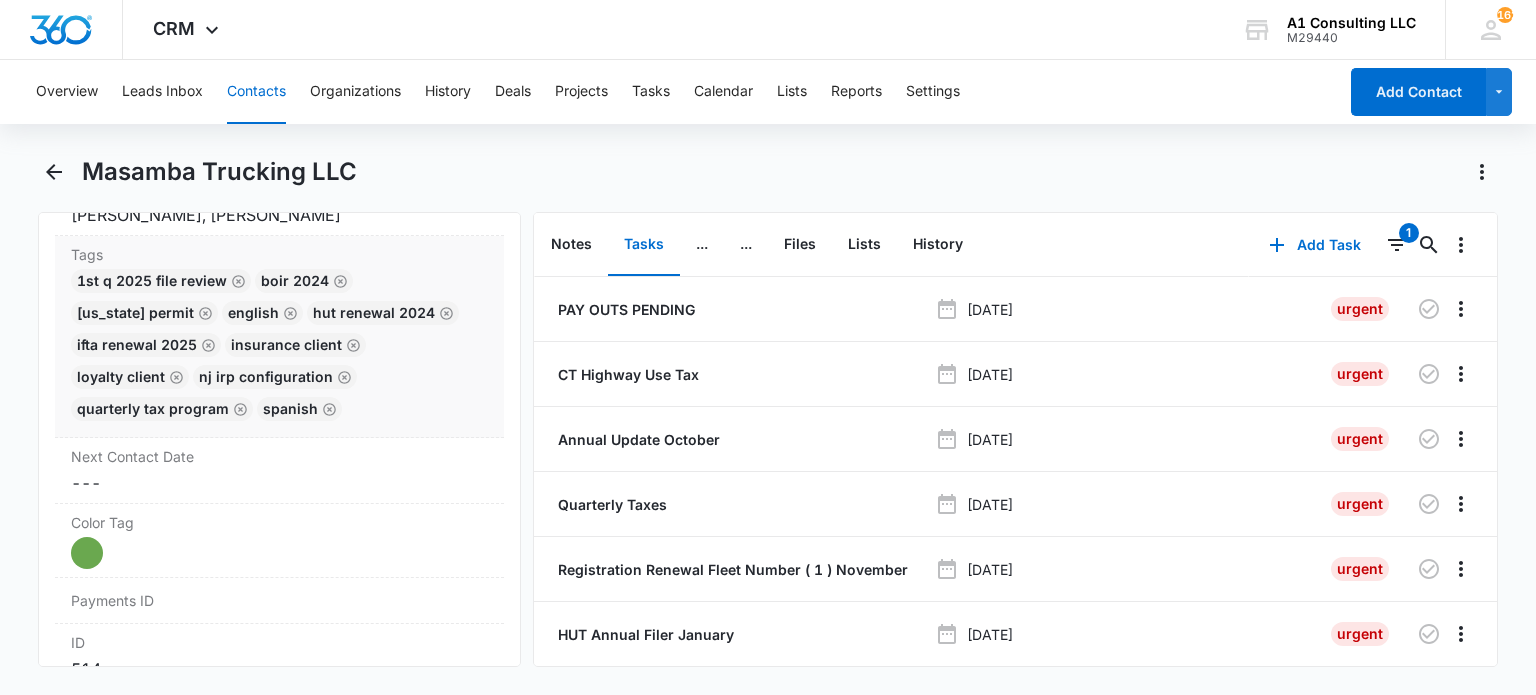 click on "1st Q 2025 File Review BOIR 2024 Connecticut Permit English  HUT Renewal 2024 IFTA renewal 2025 Insurance client LOYALTY CLIENT NJ IRP CONFIGURATION Quarterly Tax Program Spanish" at bounding box center (279, 349) 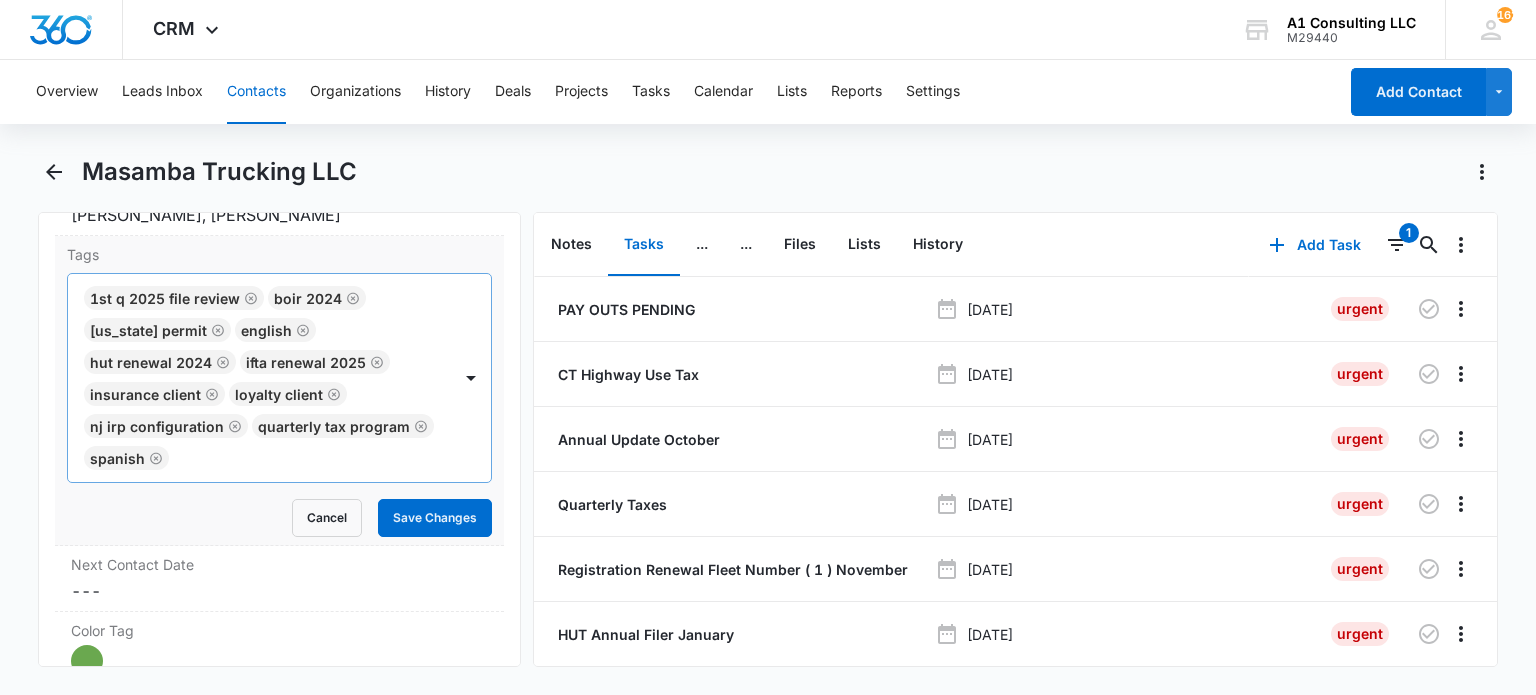click 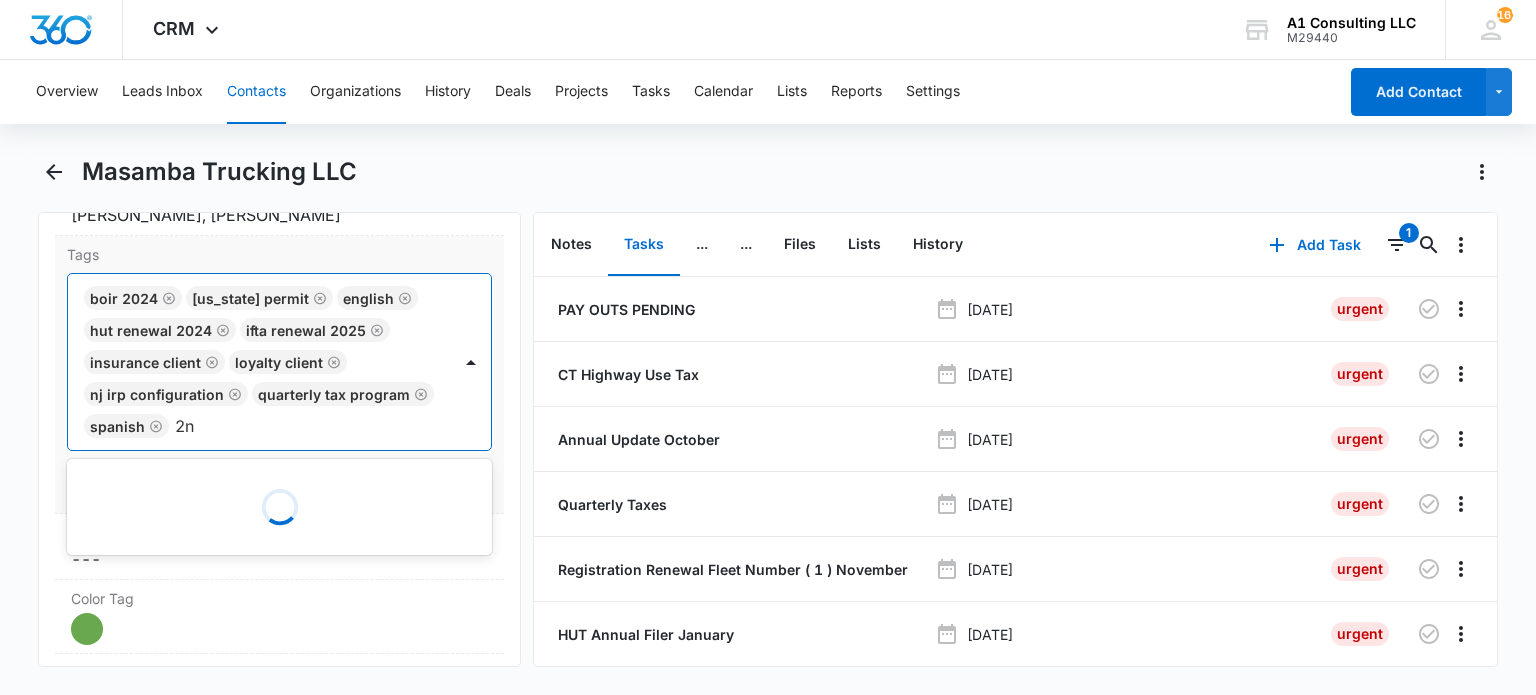 type on "2nd" 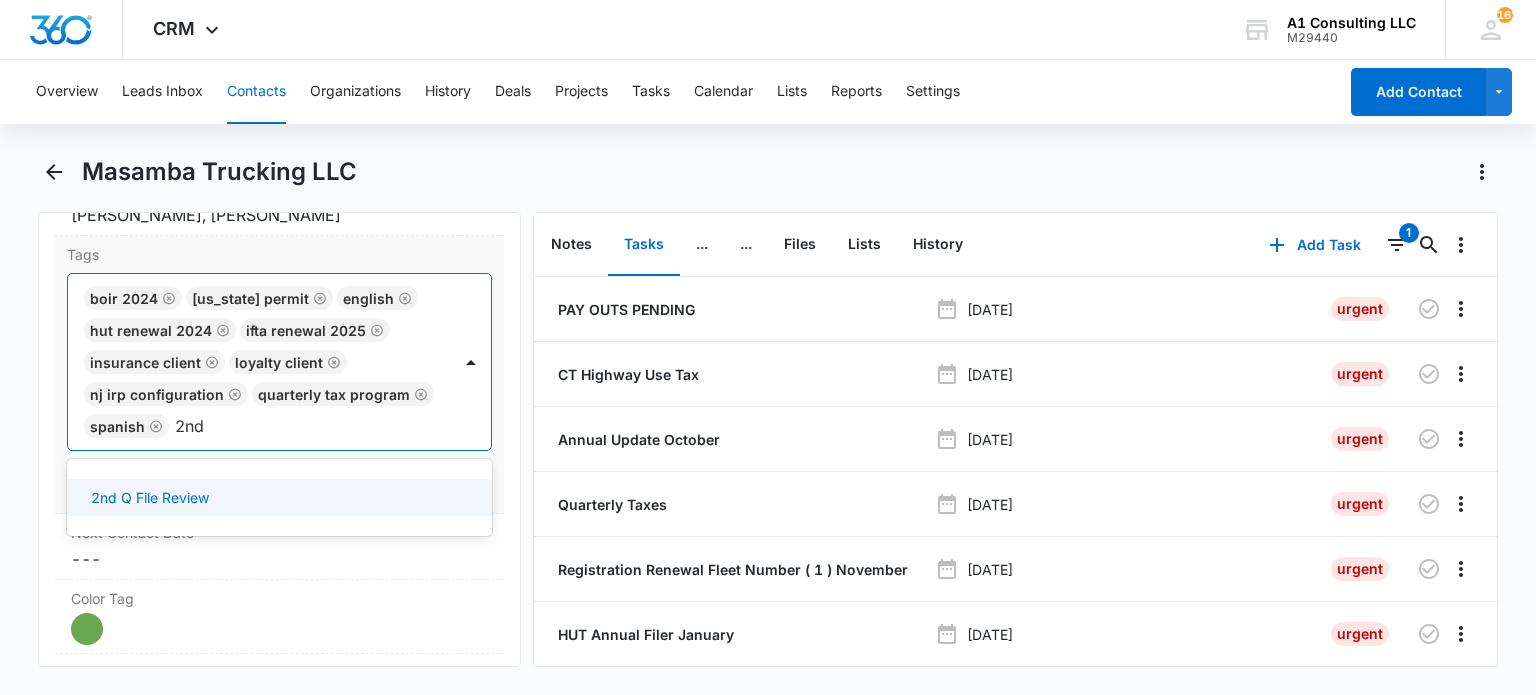 click on "2nd Q File Review" at bounding box center (277, 497) 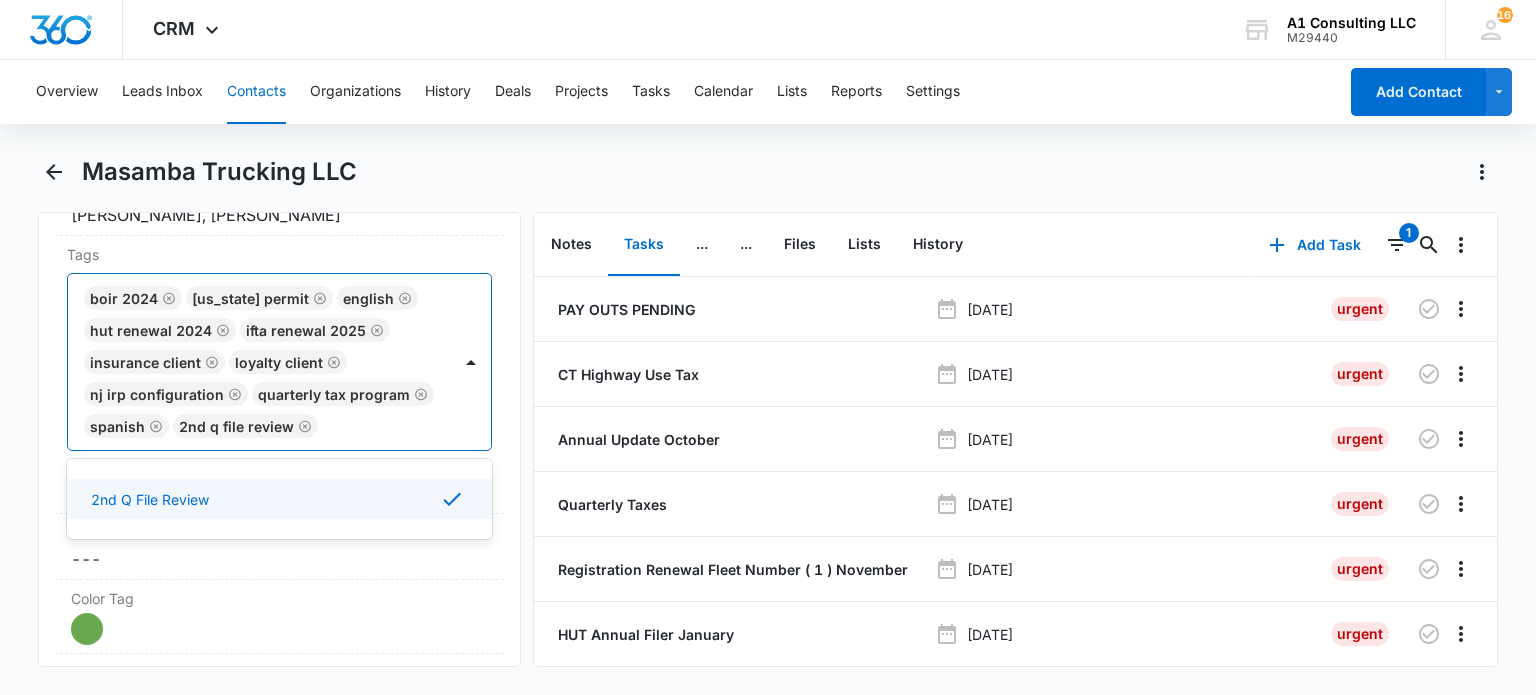 click on "Remove MT Masamba Trucking LLC Contact Info Name Cancel Save Changes Masamba Trucking LLC Phone Cancel Save Changes (786) 725-6549 Email Cancel Save Changes laramichel92@gmail.com Organization Cancel Save Changes --- Address Cancel Save Changes 1078 Summit Ave Suite 621 Jersey City nj 07307 Details Source Cancel Save Changes A1 Consulting  Contact Type Cancel Save Changes Client Contact Status Cancel Save Changes New Jersey  Assigned To Cancel Save Changes Zakiya Page, Rosa Natera, Johanna Rosario, Alexis Beltre, Jeannette Uribe, Ninya Epe, Laura Henry, Israel Moreno Tags option 2nd Q File Review, selected. Use Up and Down to choose options, press Enter to select the currently focused option, press Escape to exit the menu, press Tab to select the option and exit the menu. BOIR 2024 Connecticut Permit English  HUT Renewal 2024 IFTA renewal 2025 Insurance client LOYALTY CLIENT NJ IRP CONFIGURATION Quarterly Tax Program Spanish  2nd Q File Review 2nd Q File Review Cancel Save Changes Next Contact Date Cancel ---" at bounding box center (279, 439) 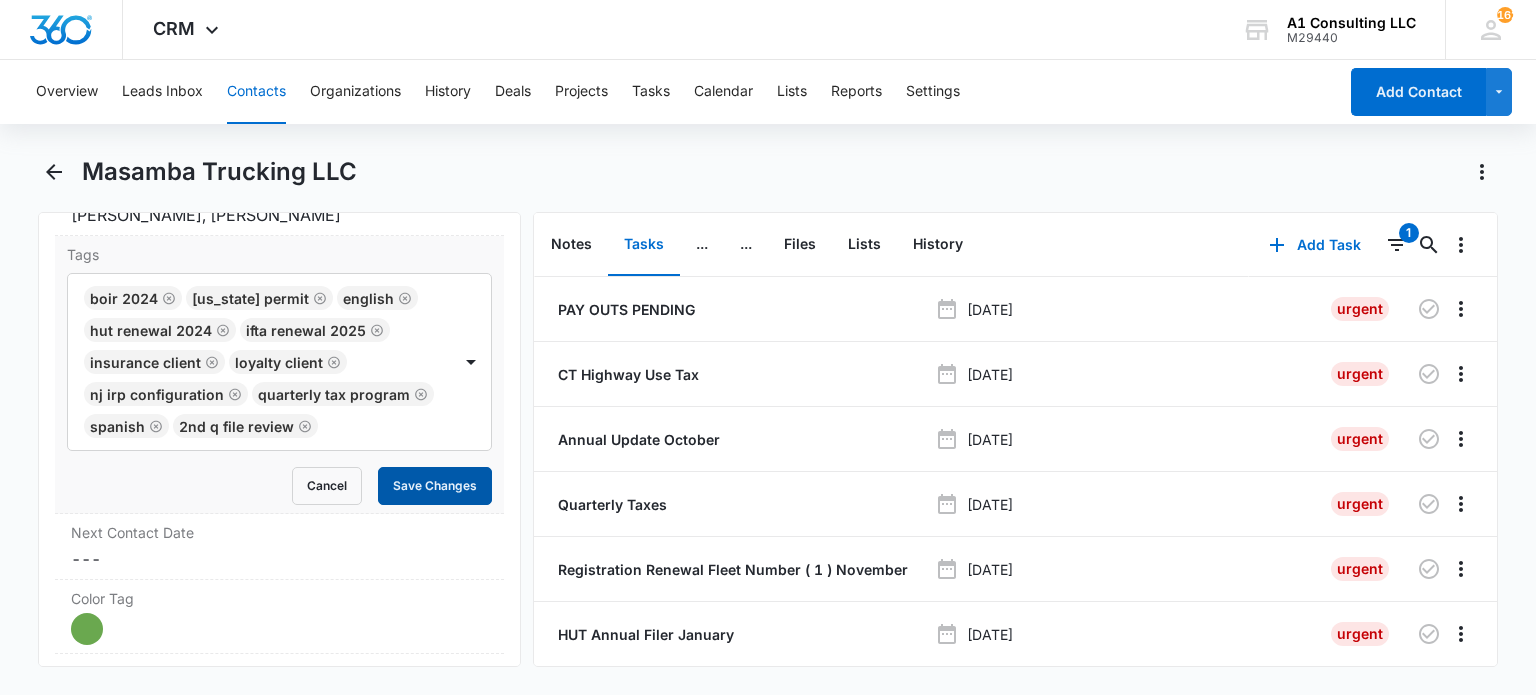 click on "Save Changes" at bounding box center (435, 486) 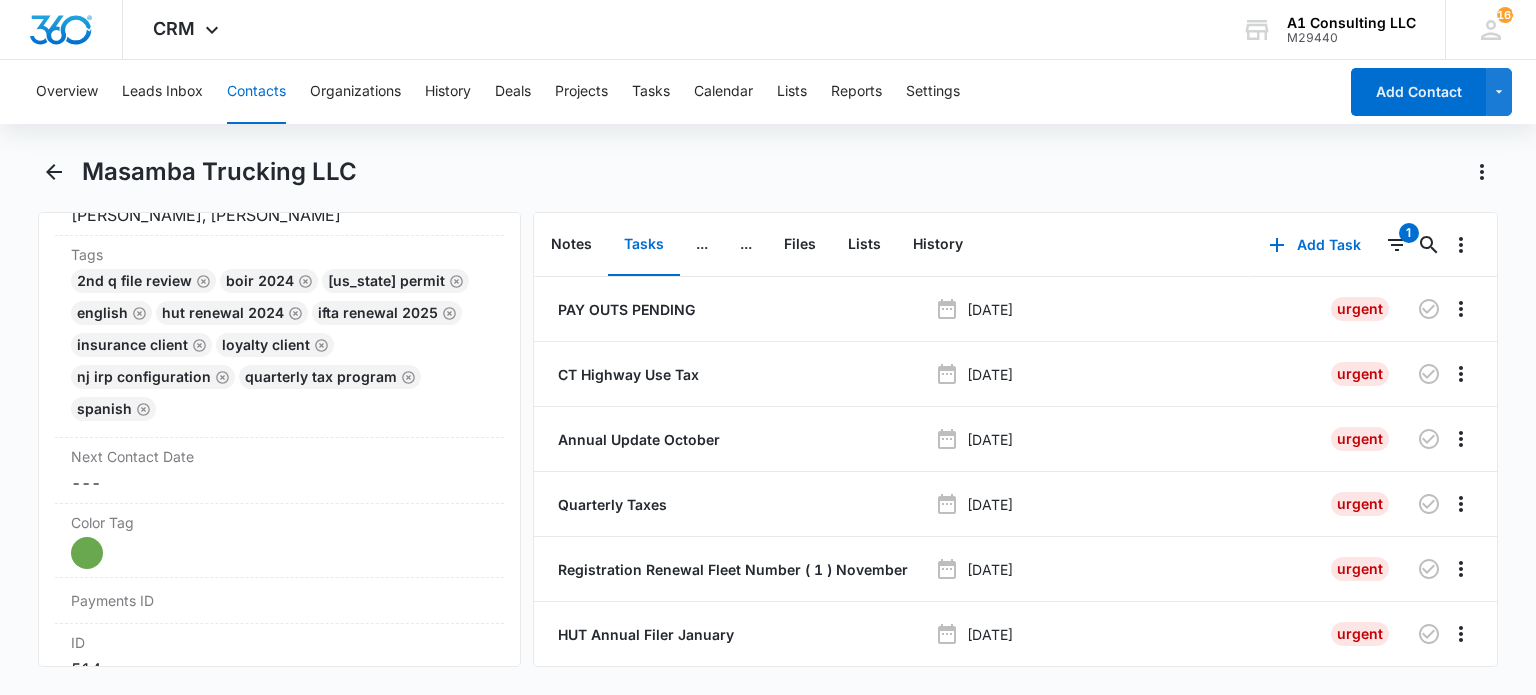click on "Contacts" at bounding box center [256, 92] 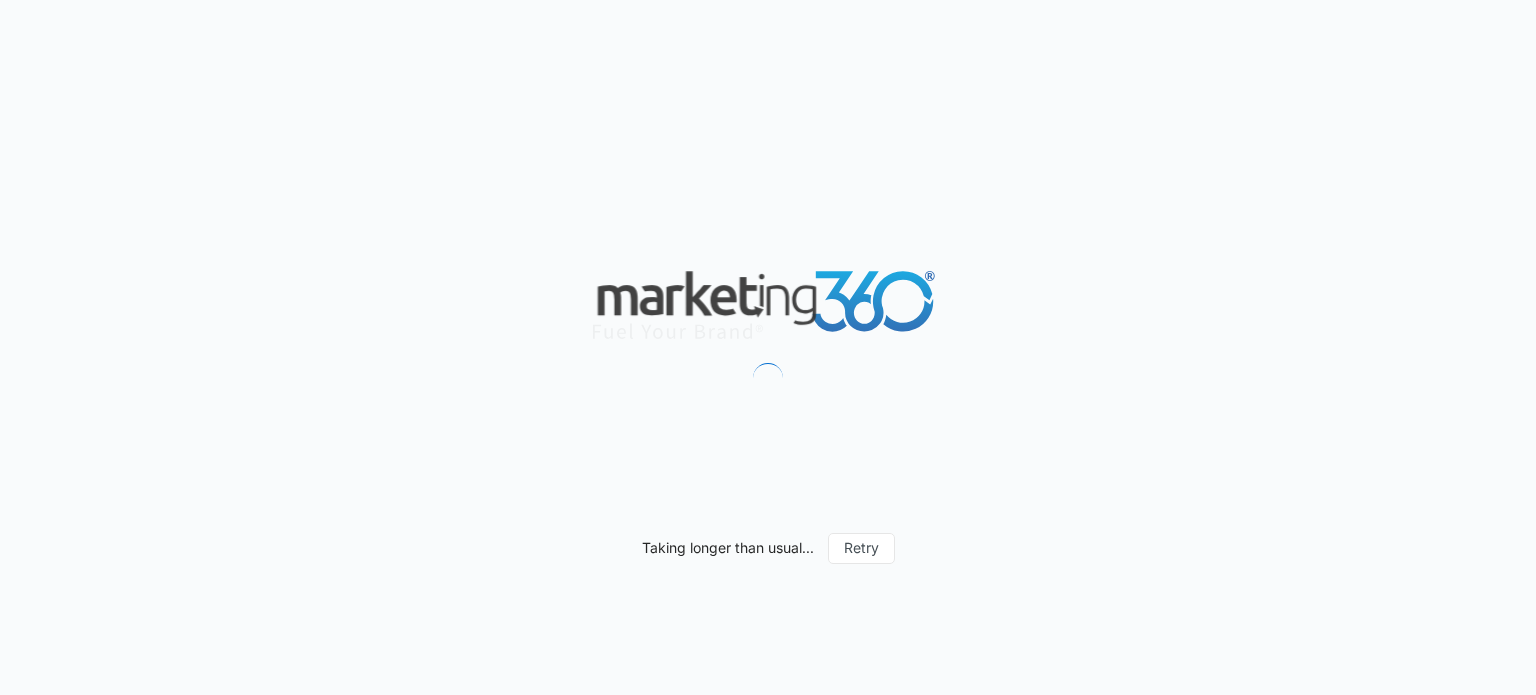 scroll, scrollTop: 0, scrollLeft: 0, axis: both 